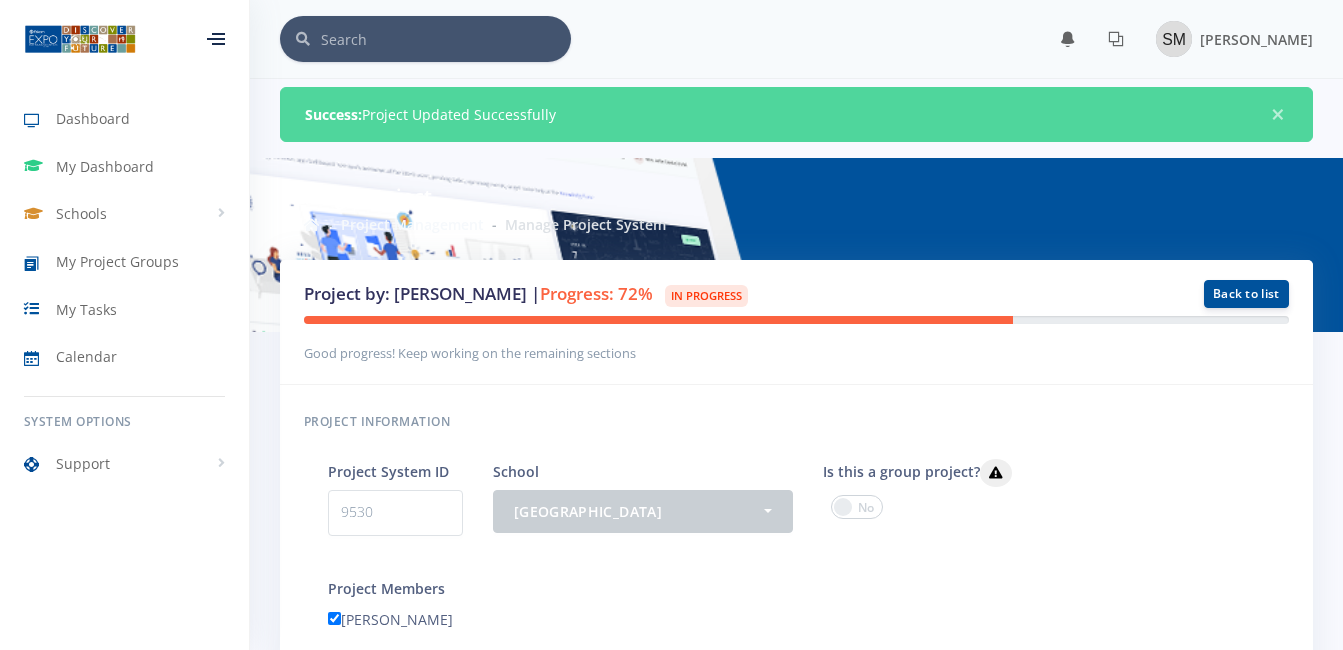 scroll, scrollTop: 0, scrollLeft: 0, axis: both 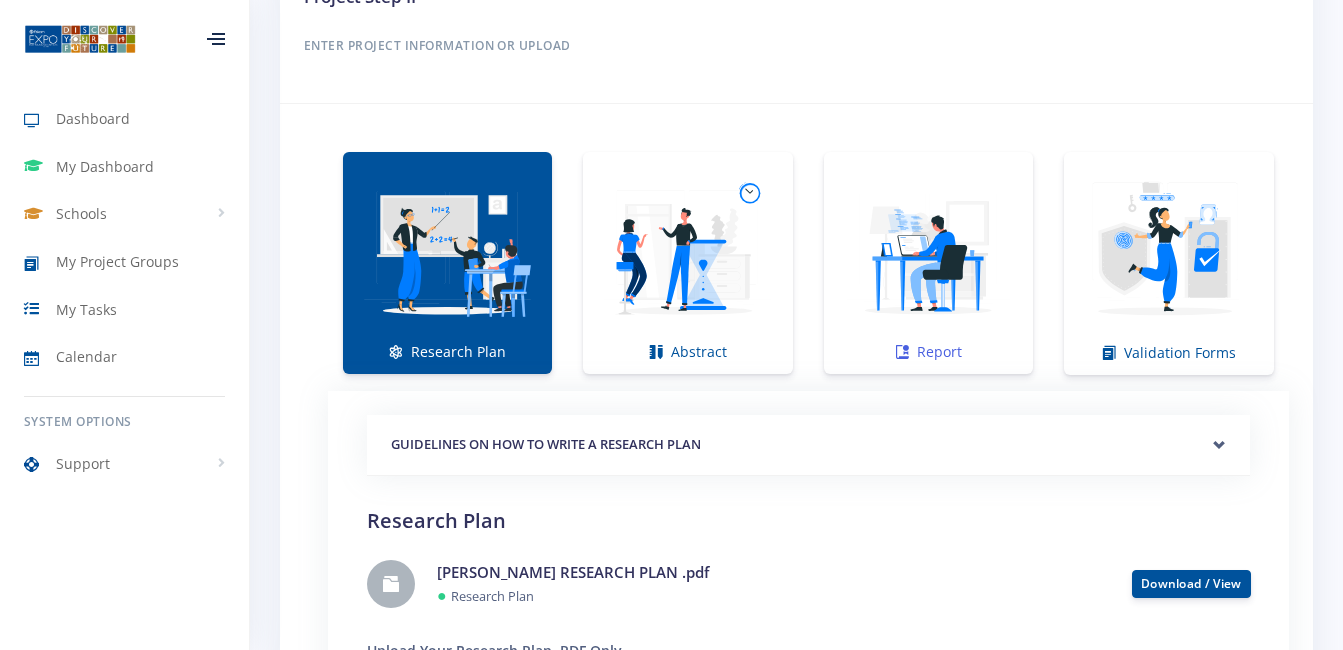 click at bounding box center (928, 252) 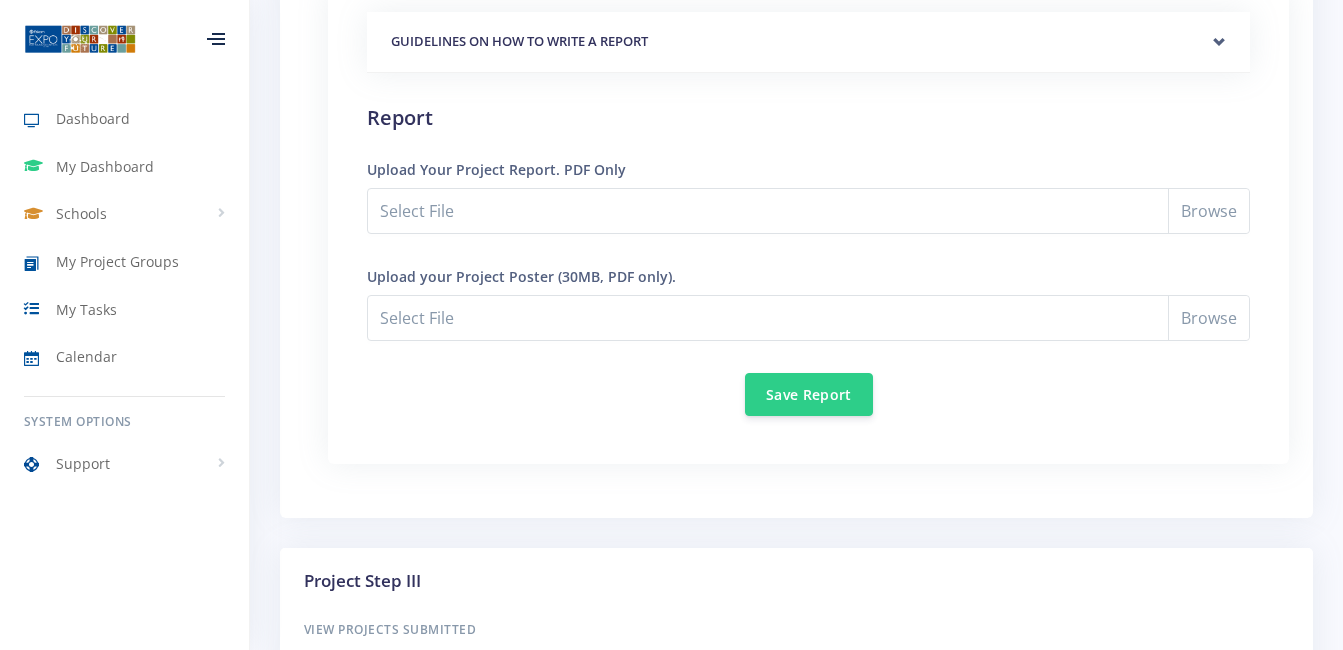 scroll, scrollTop: 1762, scrollLeft: 0, axis: vertical 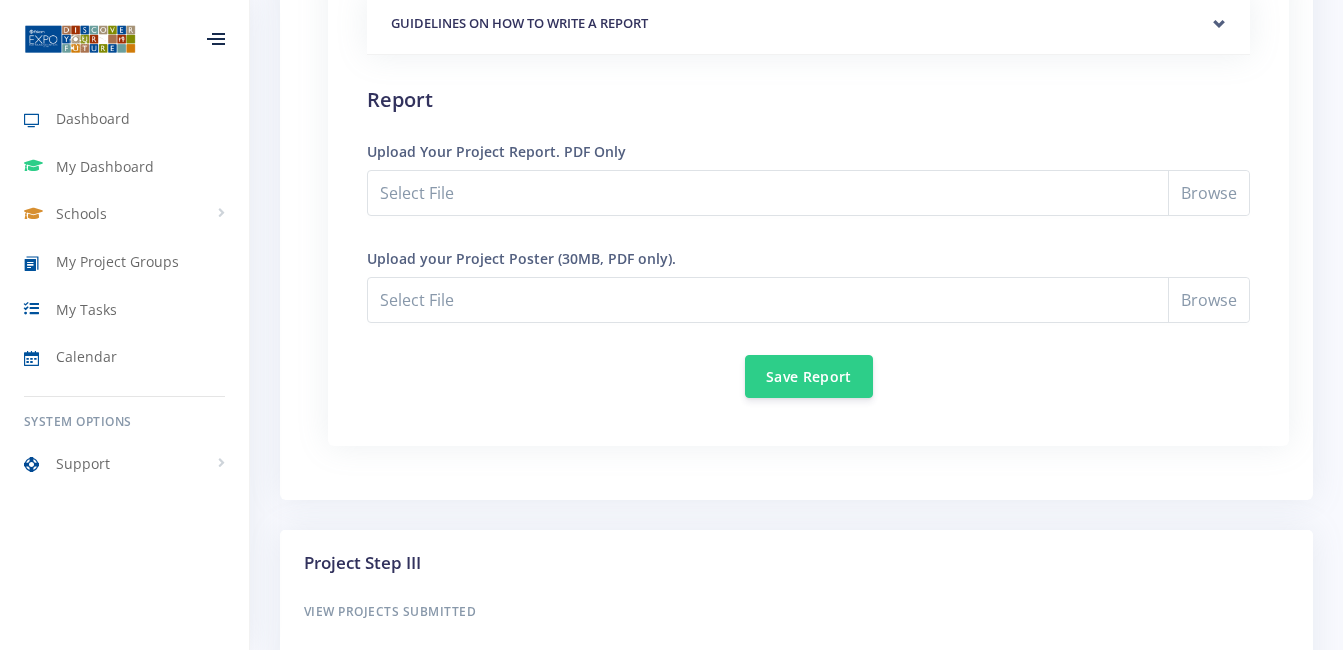 click on "GUIDELINES ON HOW TO WRITE A RESEARCH
PLAN
Research Plan Templates for:
Research Plan ●" at bounding box center (808, 208) 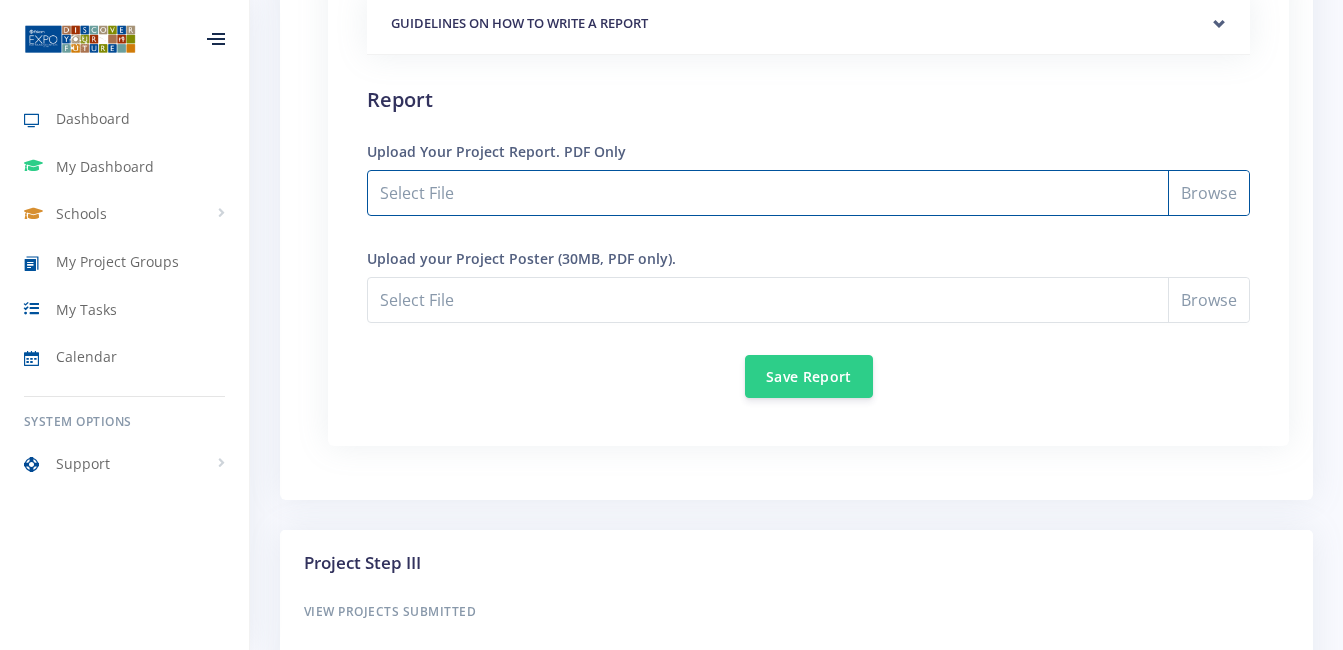 click on "Select File" at bounding box center [808, 193] 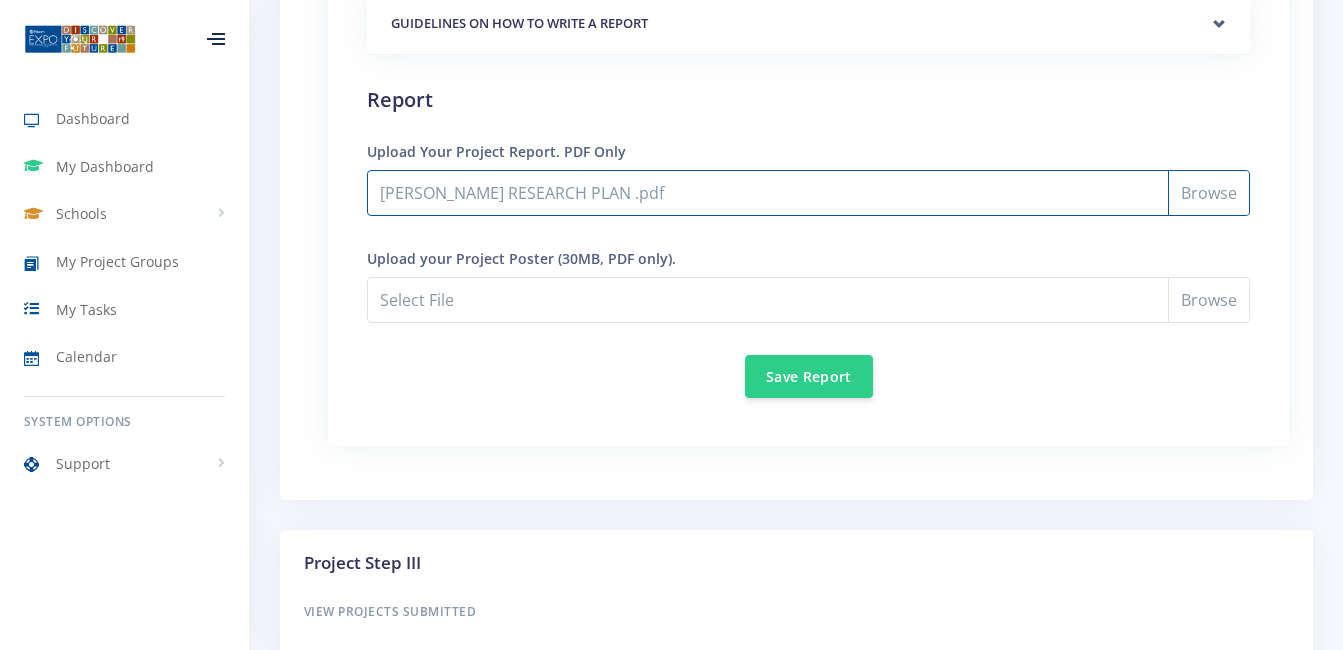 click on "SHEILA MAWELELE RESEARCH PLAN .pdf" at bounding box center (808, 193) 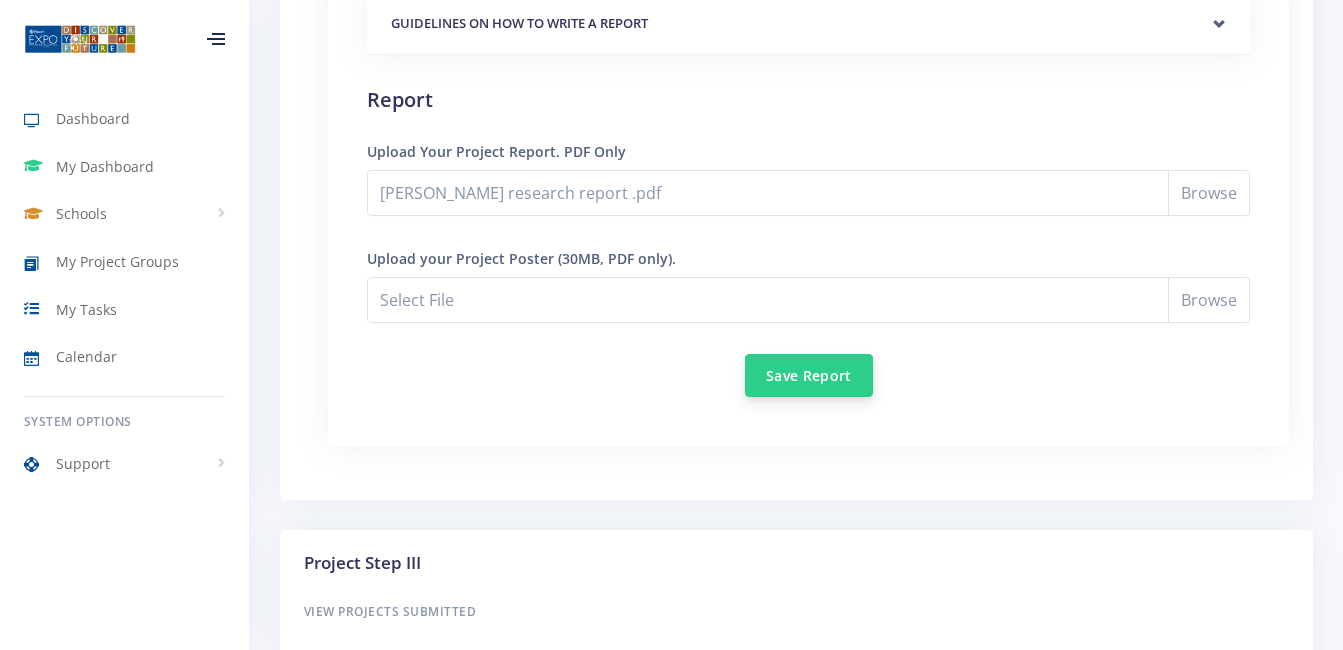 click on "Save Report" at bounding box center (809, 375) 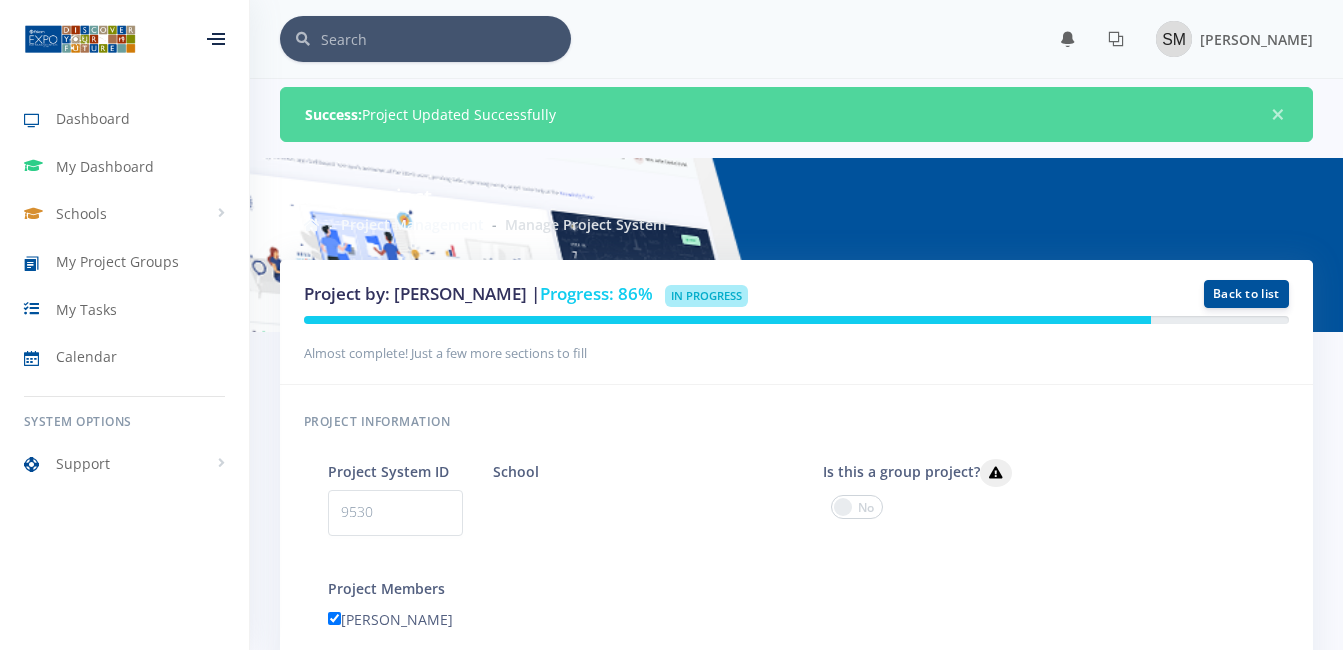 scroll, scrollTop: 0, scrollLeft: 0, axis: both 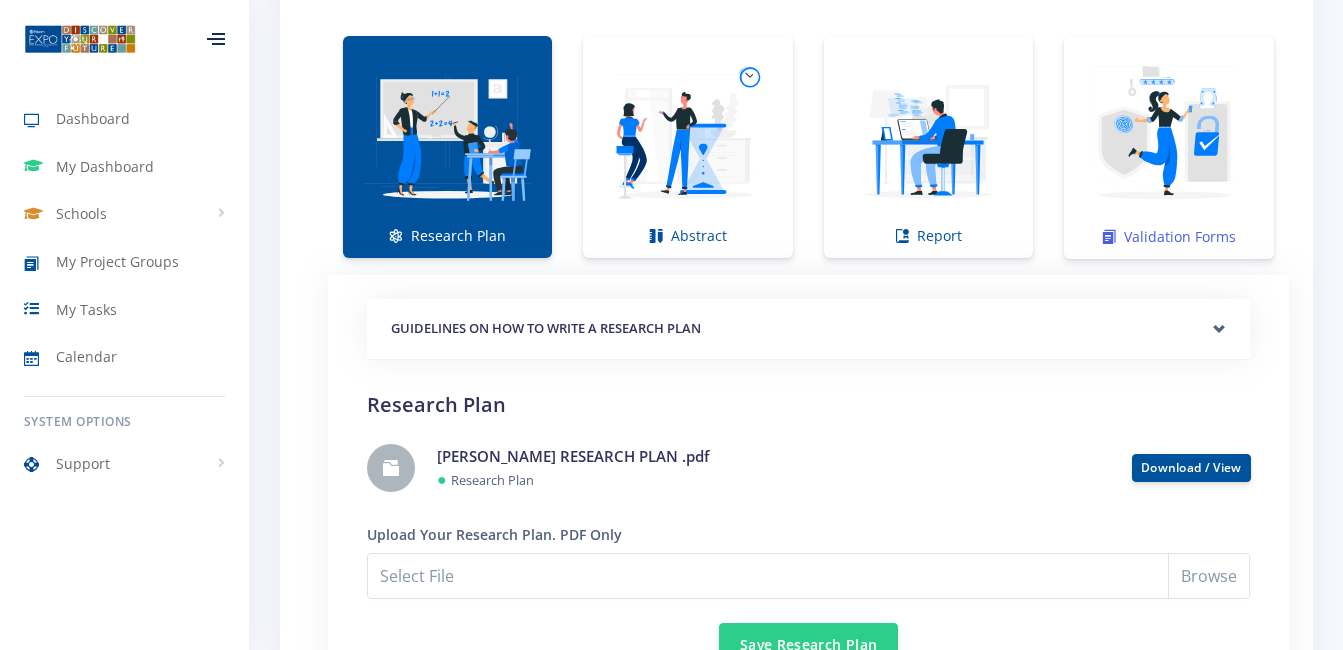 click at bounding box center [1169, 137] 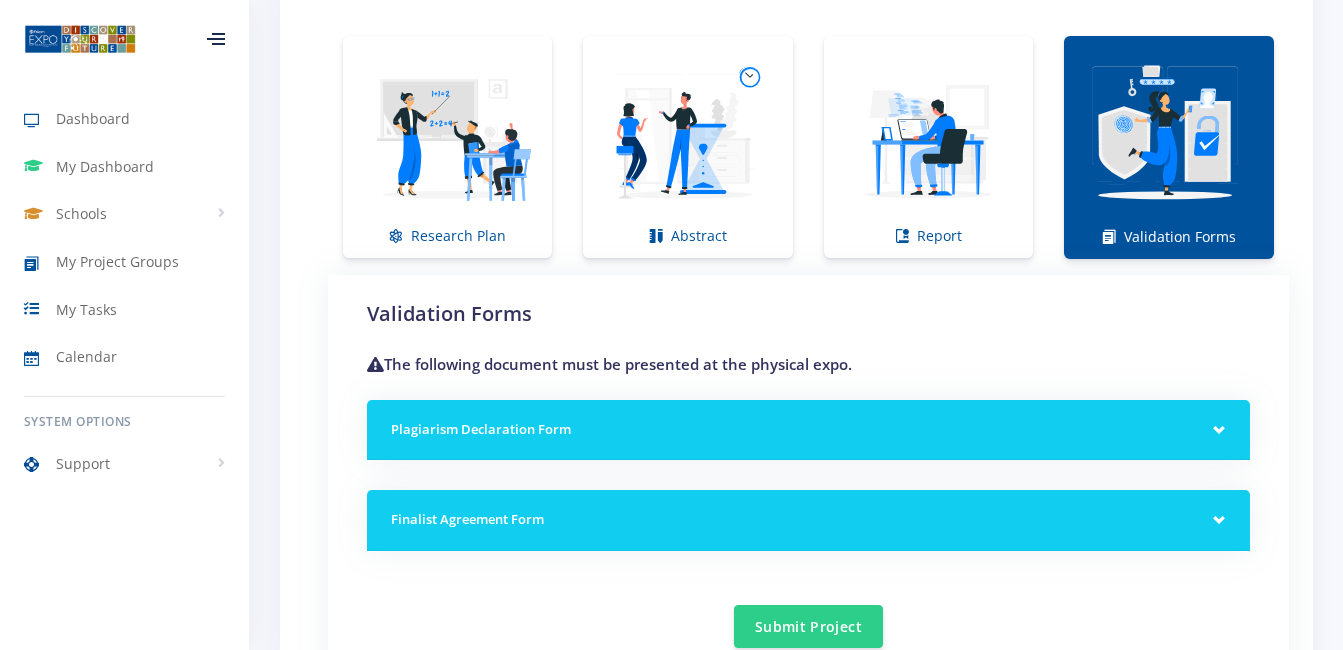 click on "Plagiarism
Declaration
Form" at bounding box center (808, 430) 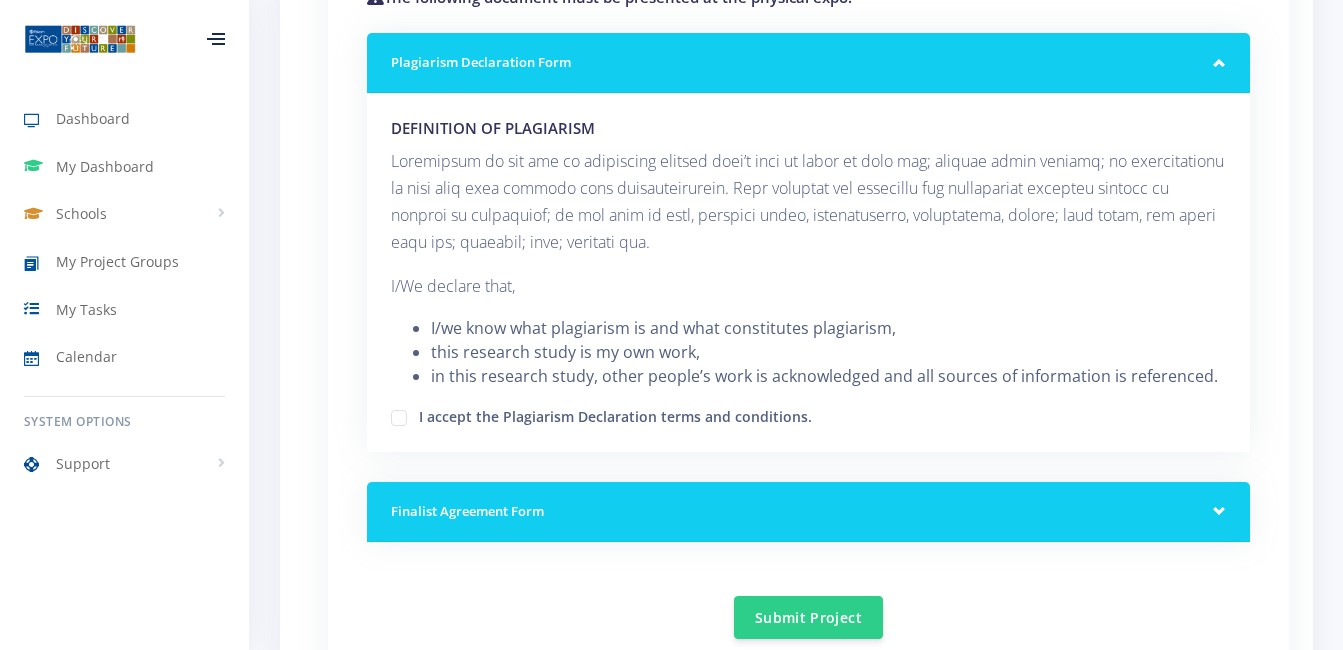 scroll, scrollTop: 1945, scrollLeft: 0, axis: vertical 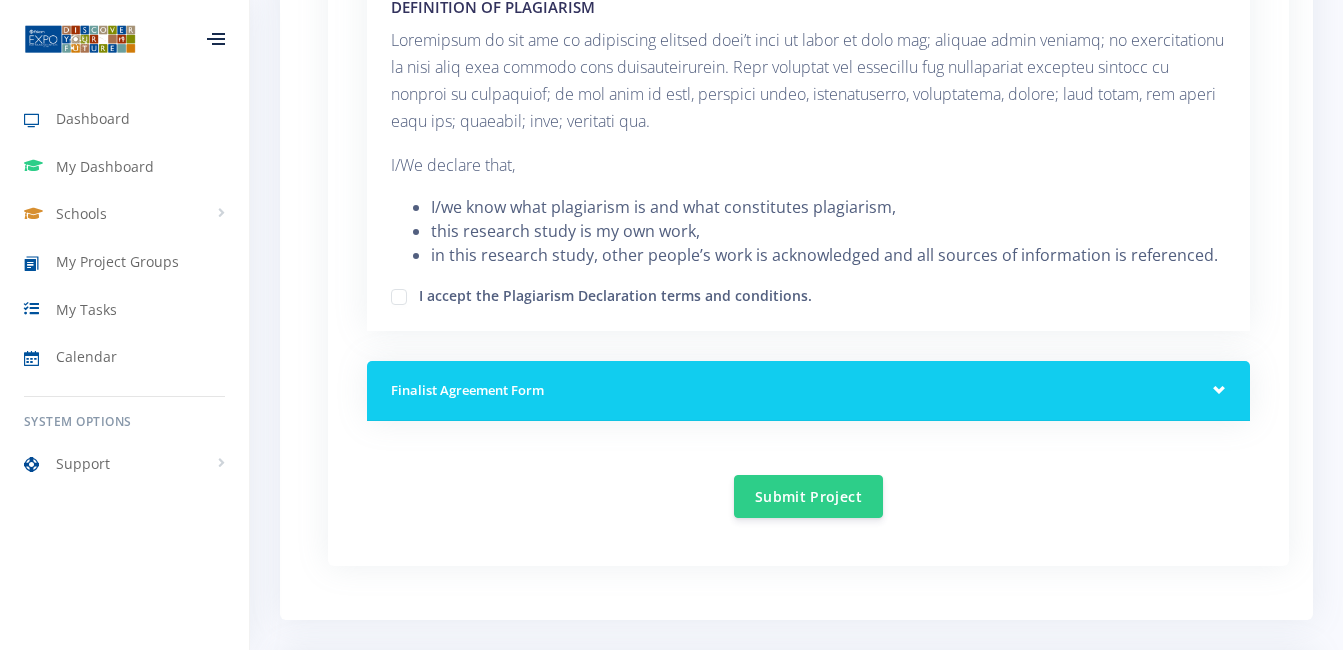 click on "I accept the
Plagiarism
Declaration terms and
conditions." at bounding box center [808, 295] 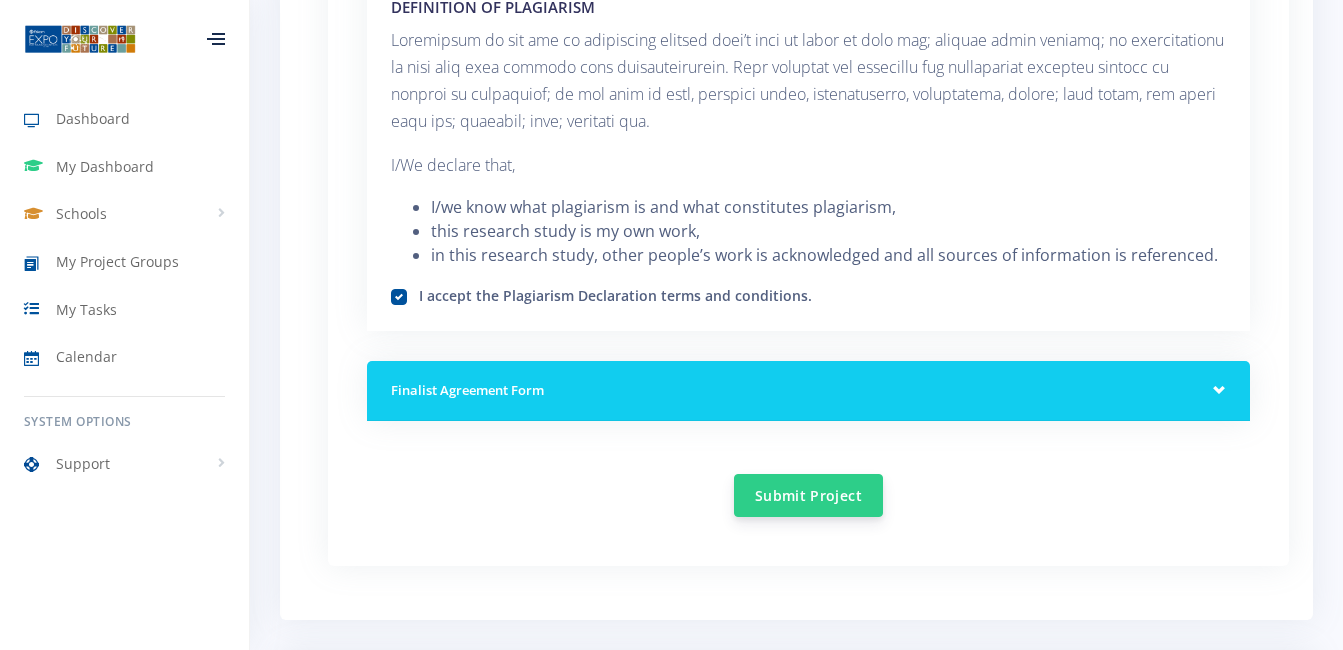 click on "Submit Project" at bounding box center (808, 495) 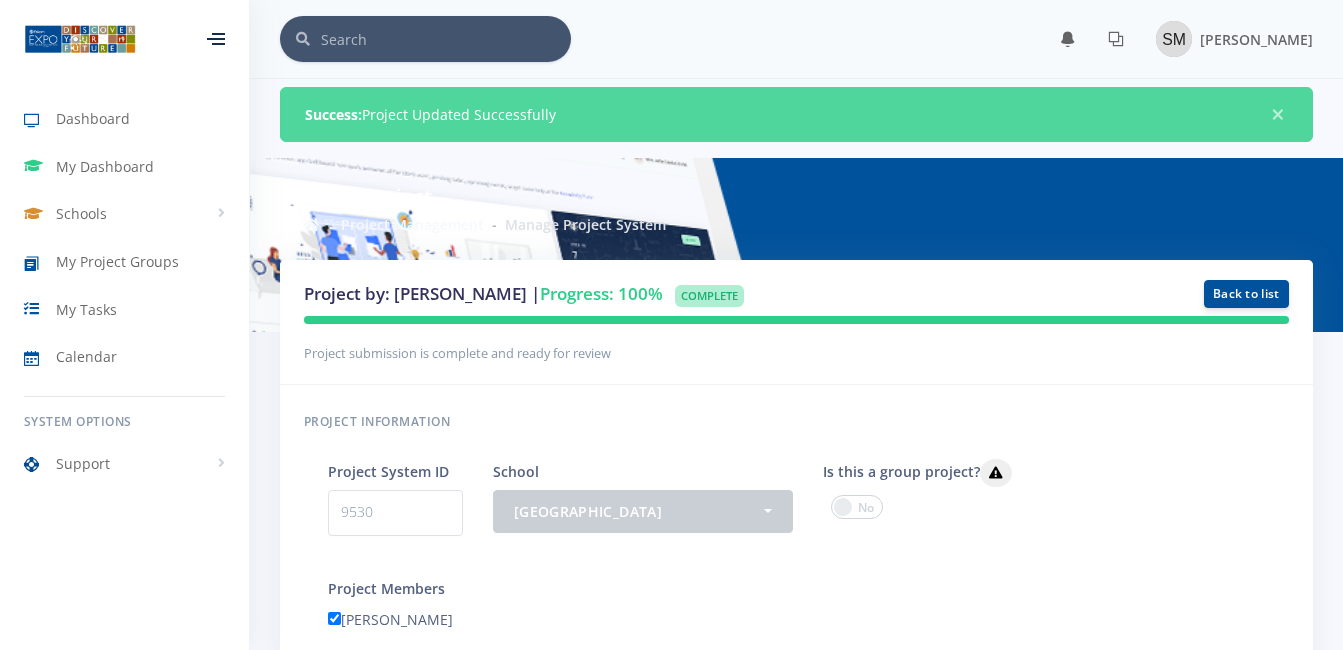 scroll, scrollTop: 0, scrollLeft: 0, axis: both 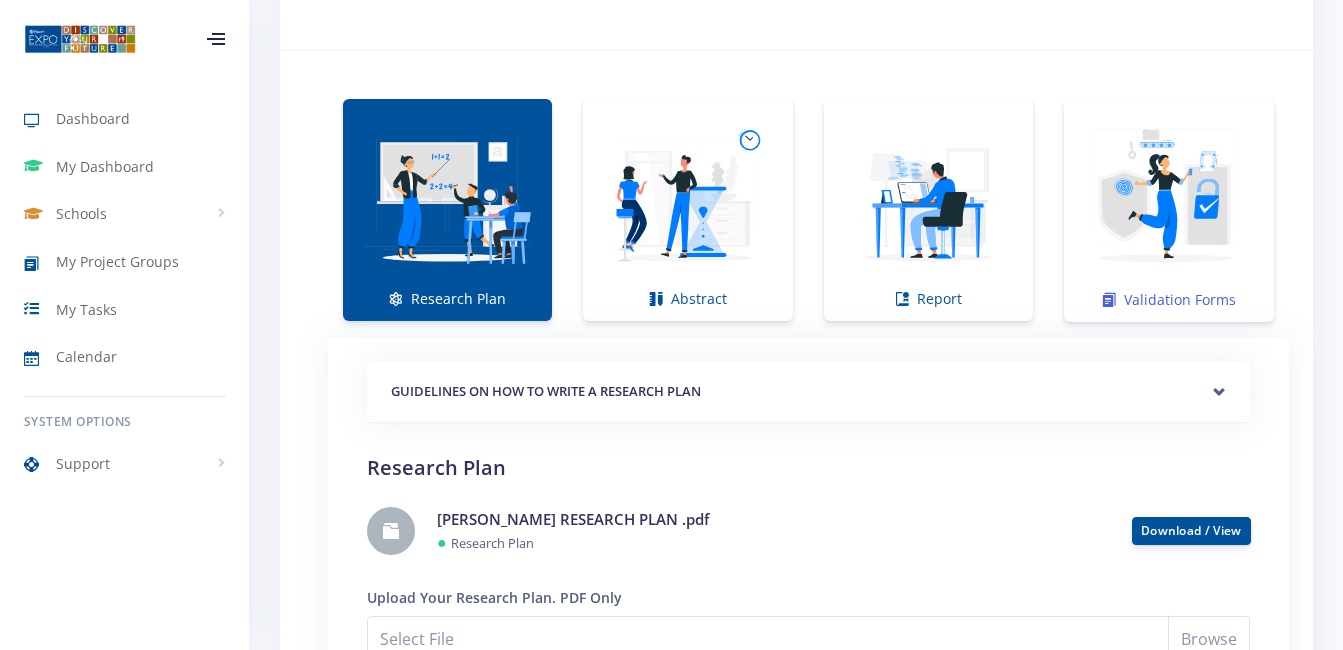 click at bounding box center (1169, 200) 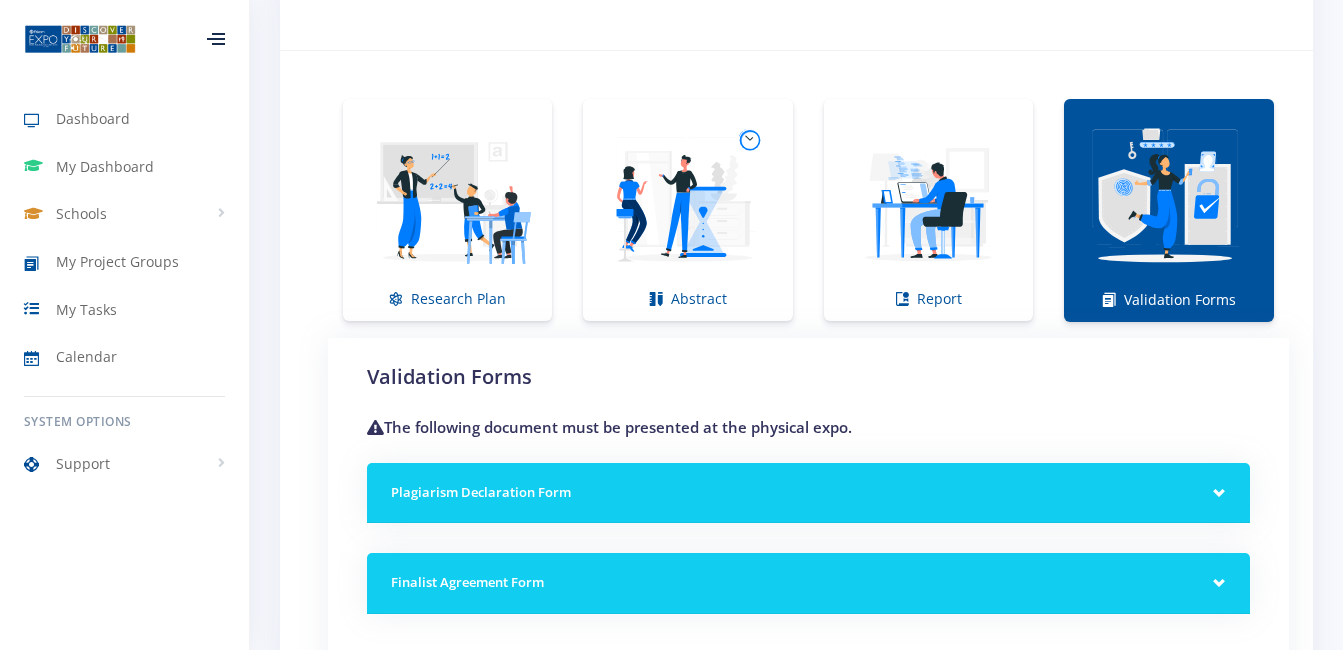 click on "Finalist Agreement
Form" at bounding box center [808, 583] 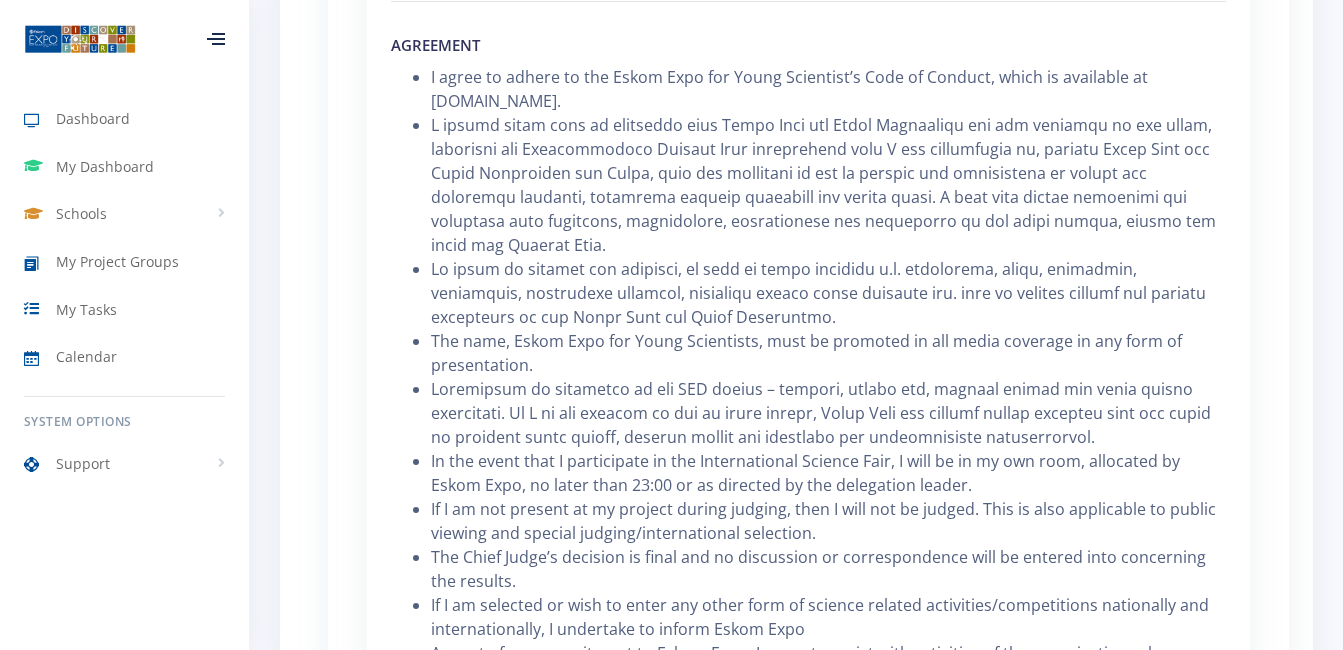 scroll, scrollTop: 2236, scrollLeft: 0, axis: vertical 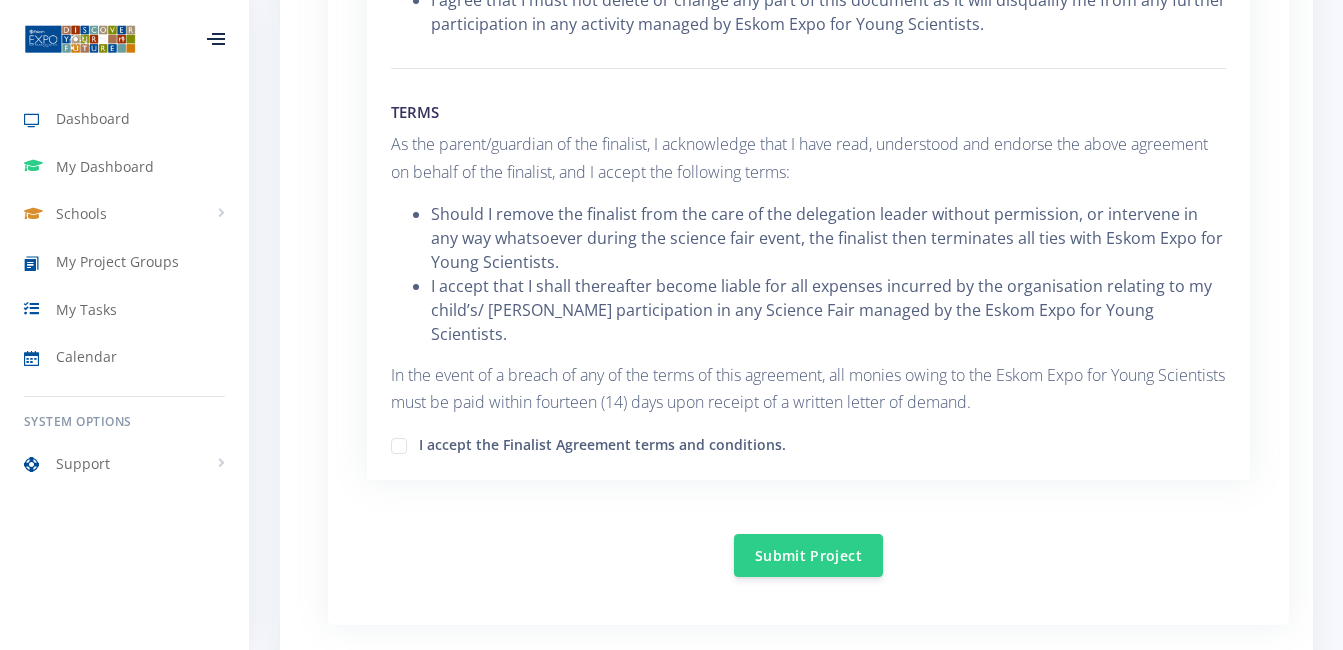 click on "I accept the
Finalist Agreement
terms and conditions." at bounding box center (602, 442) 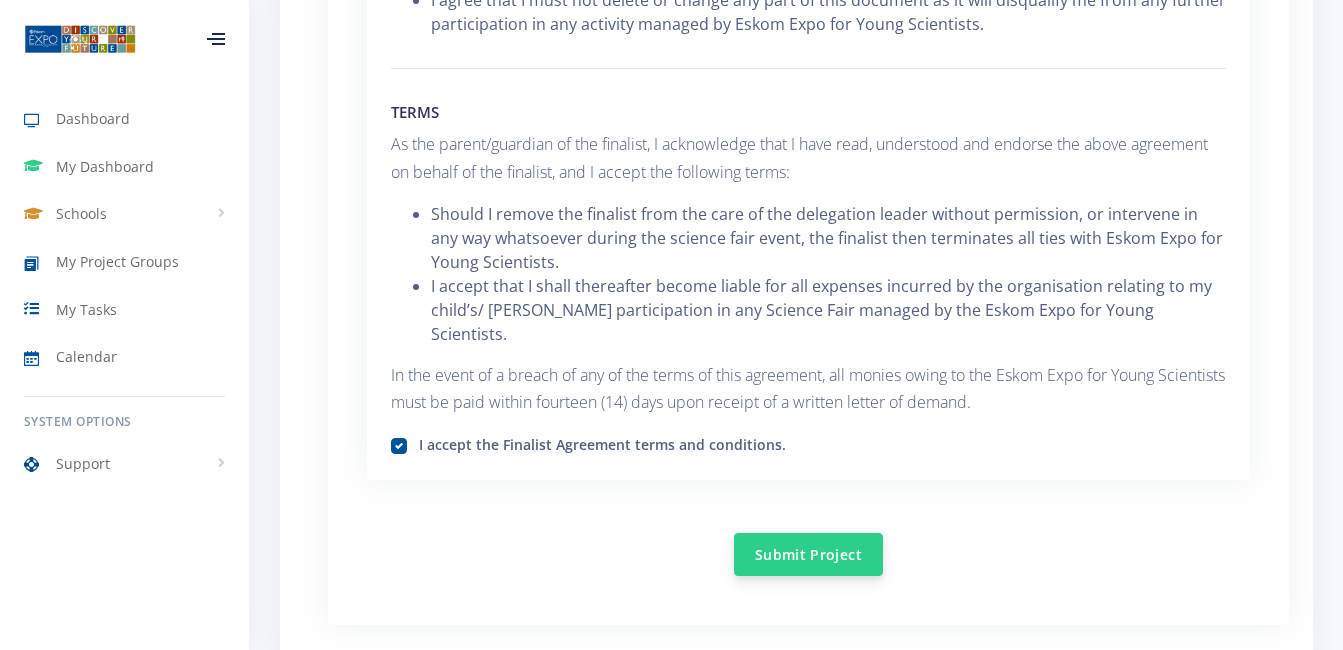 click on "Submit Project" at bounding box center (808, 554) 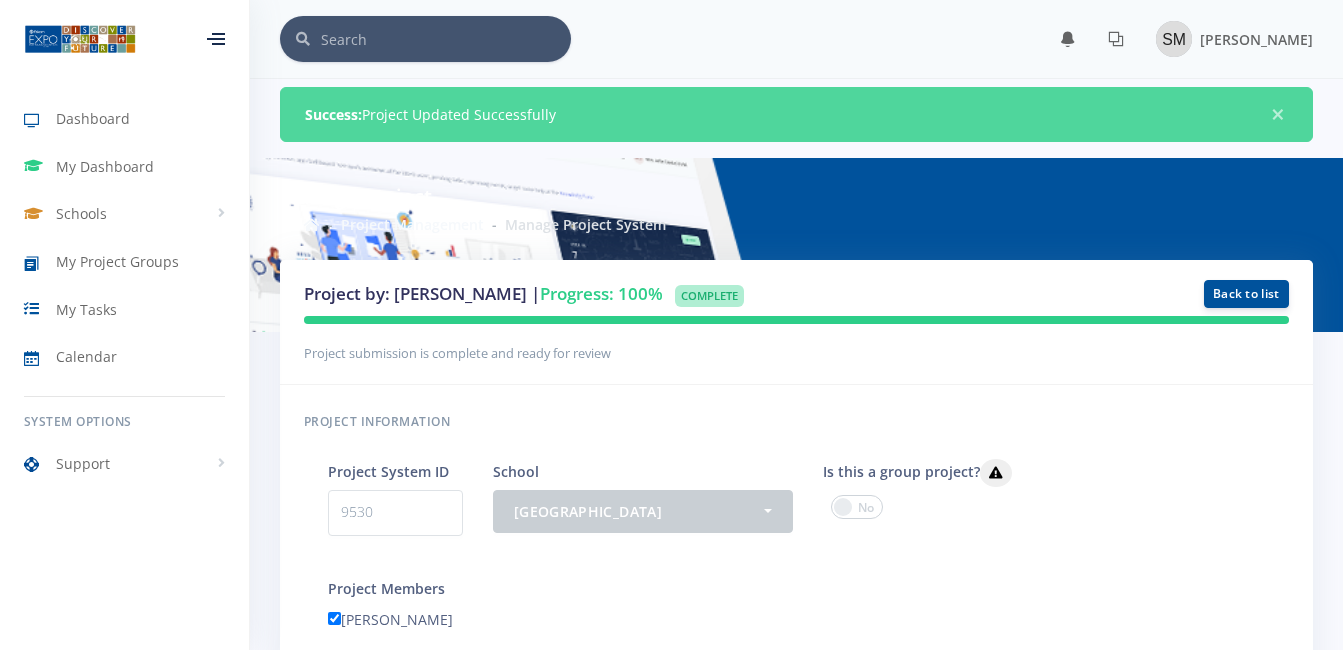 scroll, scrollTop: 0, scrollLeft: 0, axis: both 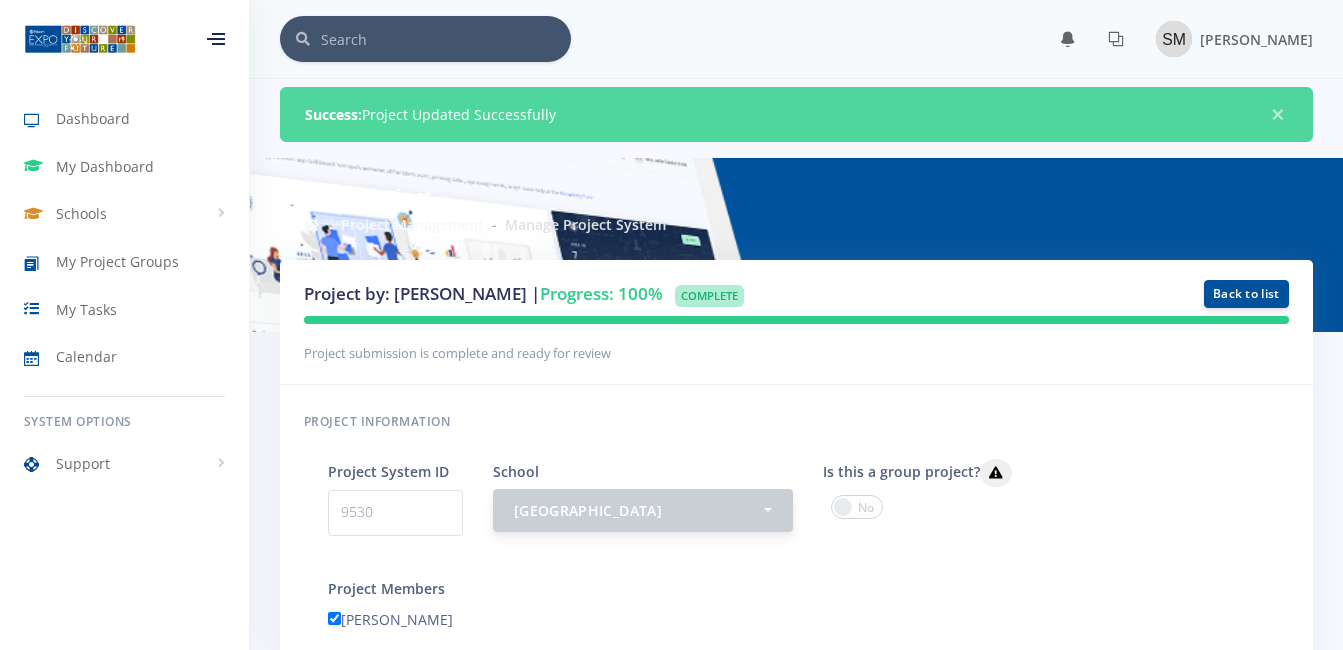 click on "[GEOGRAPHIC_DATA]" at bounding box center (637, 510) 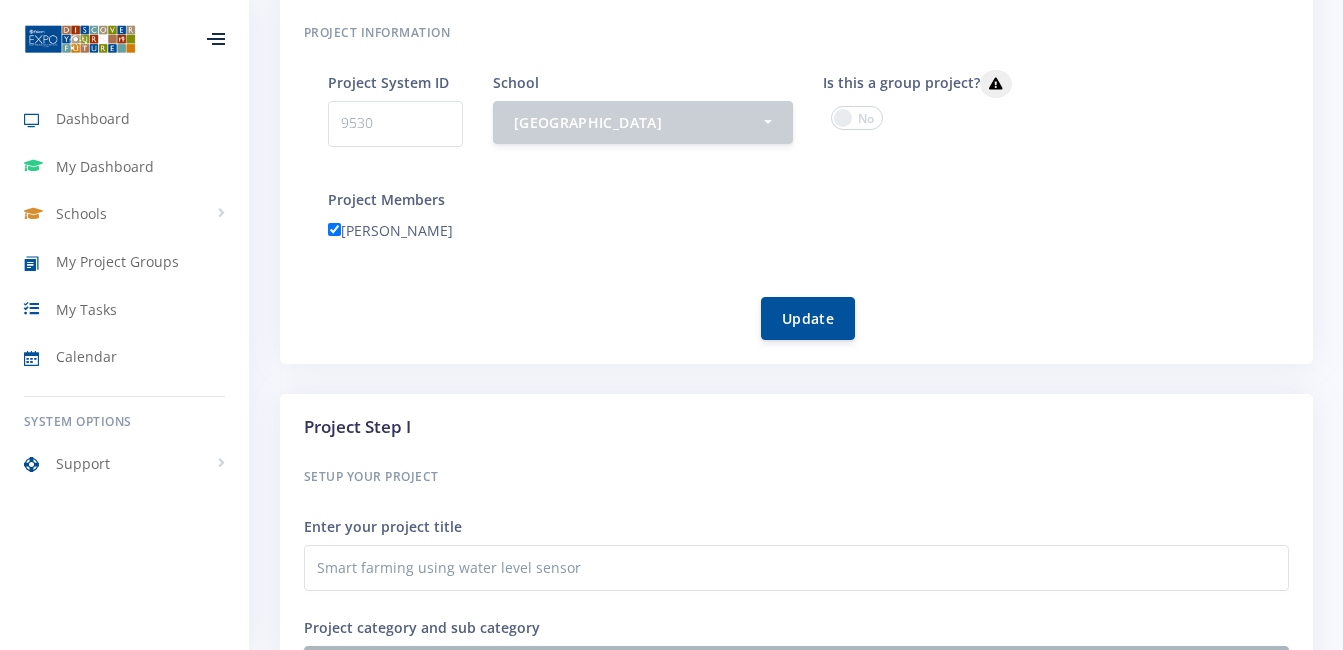 scroll, scrollTop: 362, scrollLeft: 0, axis: vertical 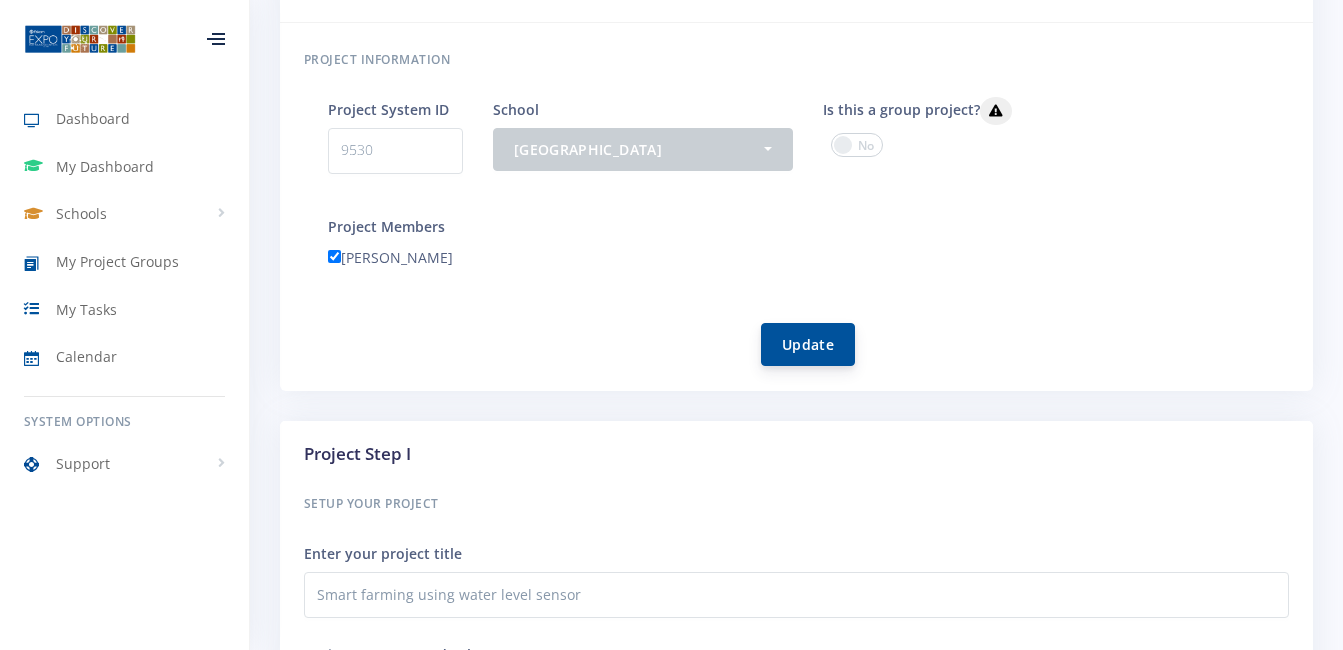 click on "Update" at bounding box center [808, 344] 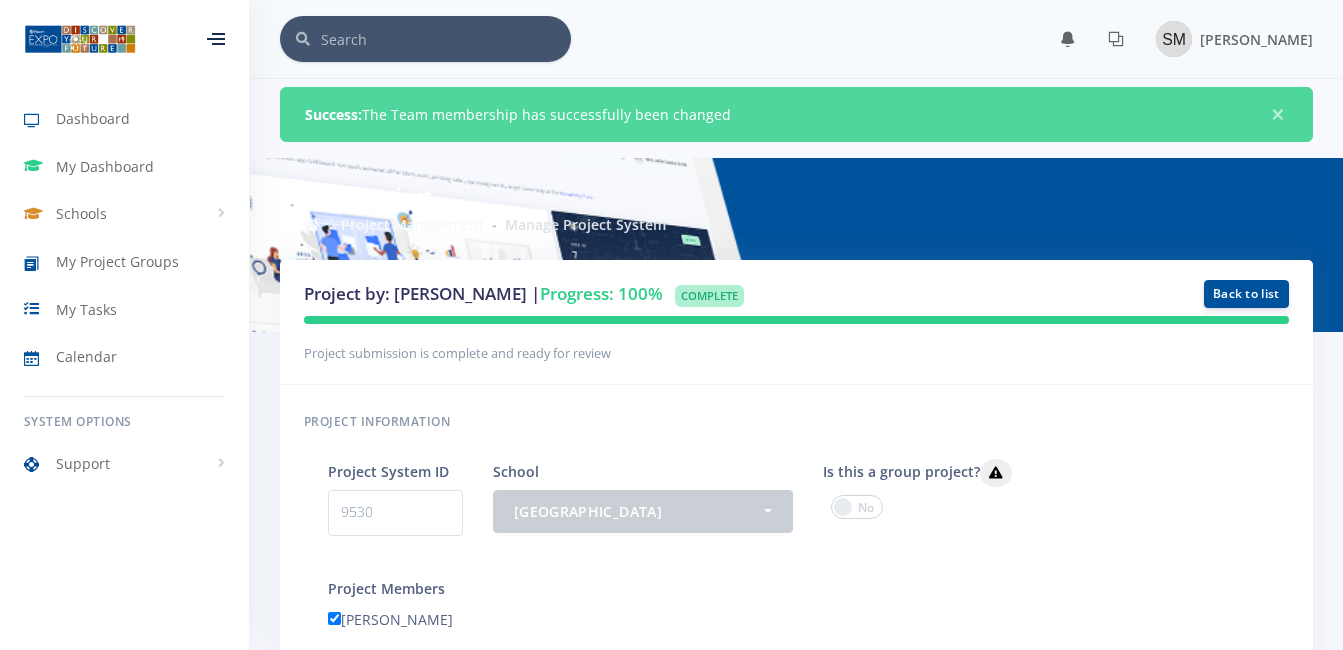 scroll, scrollTop: 0, scrollLeft: 0, axis: both 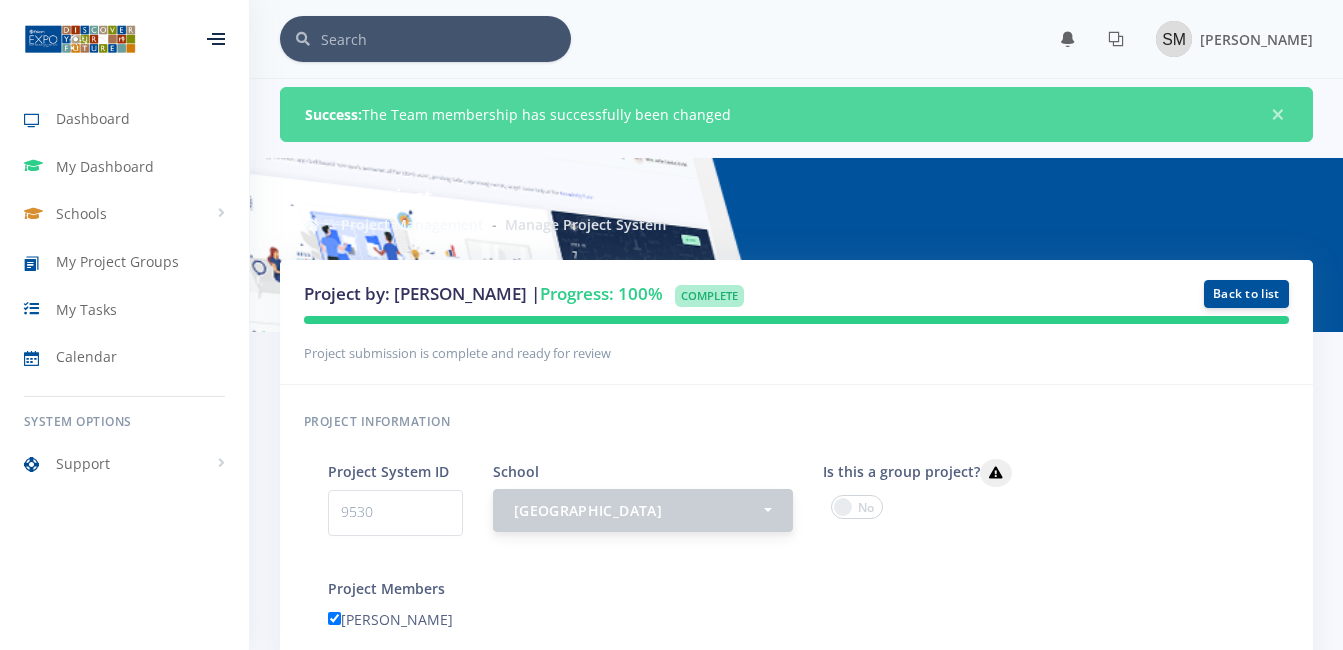click on "[GEOGRAPHIC_DATA]" at bounding box center [643, 510] 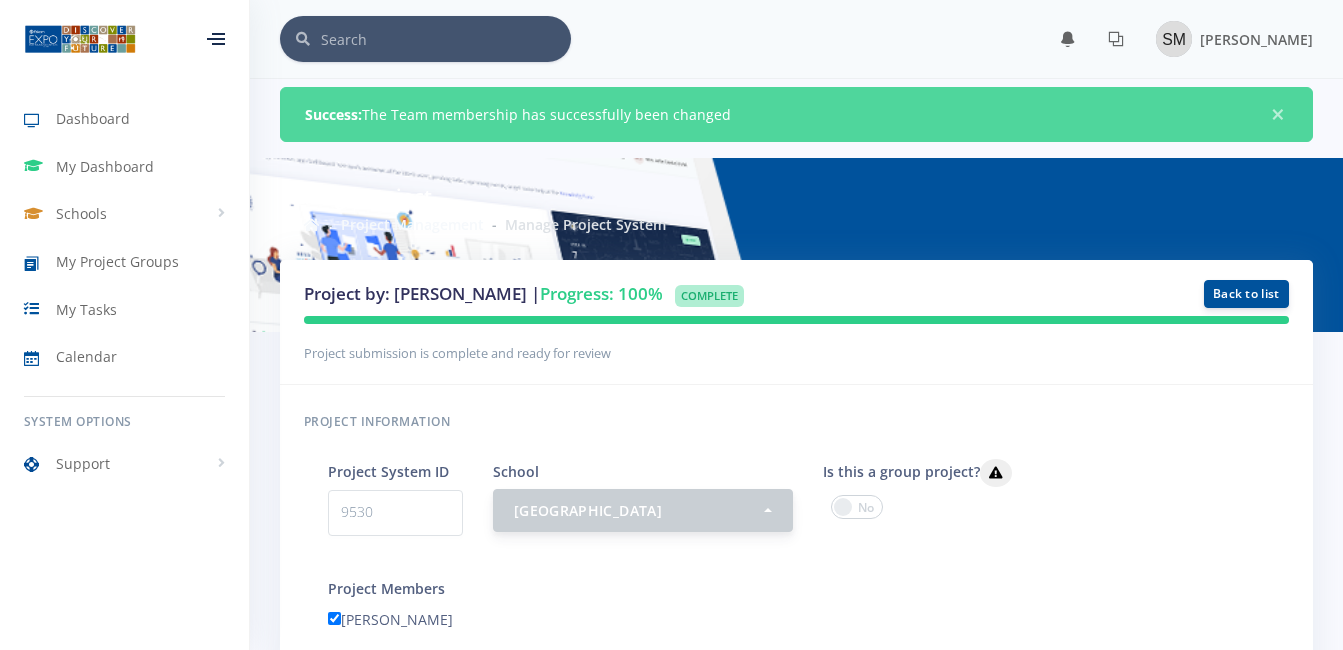 click on "[GEOGRAPHIC_DATA]" at bounding box center (643, 510) 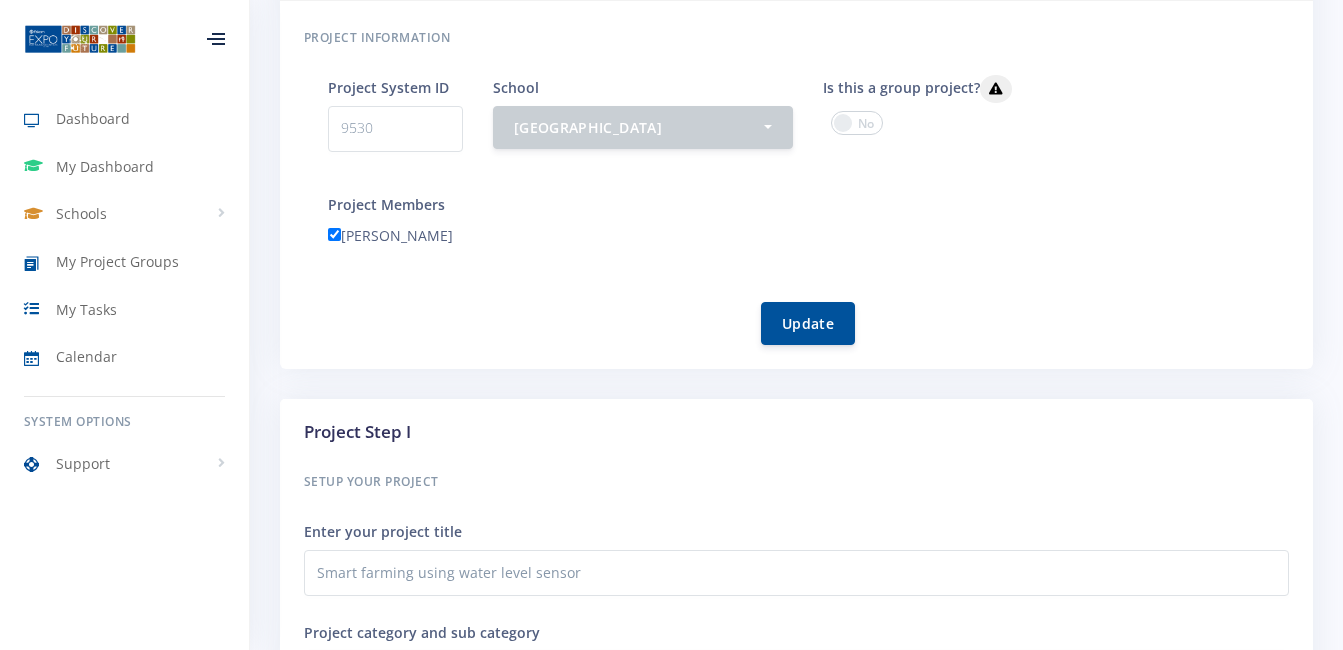 scroll, scrollTop: 380, scrollLeft: 0, axis: vertical 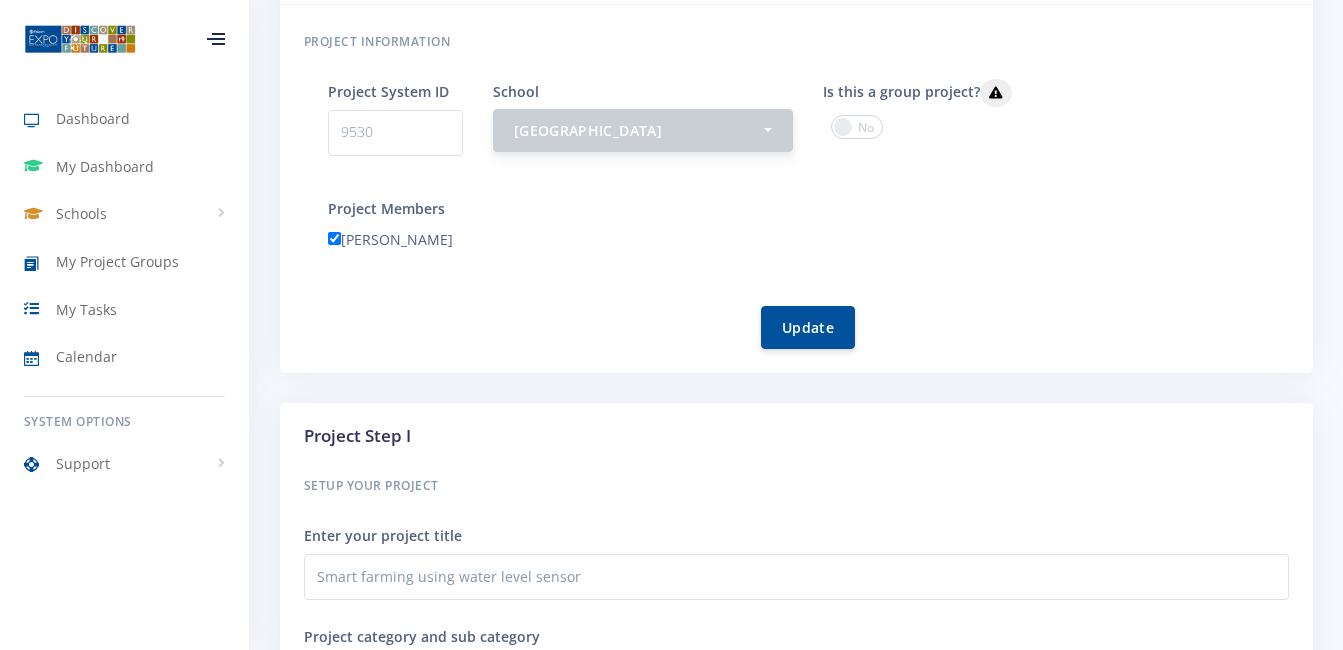 click on "[GEOGRAPHIC_DATA]" at bounding box center [643, 130] 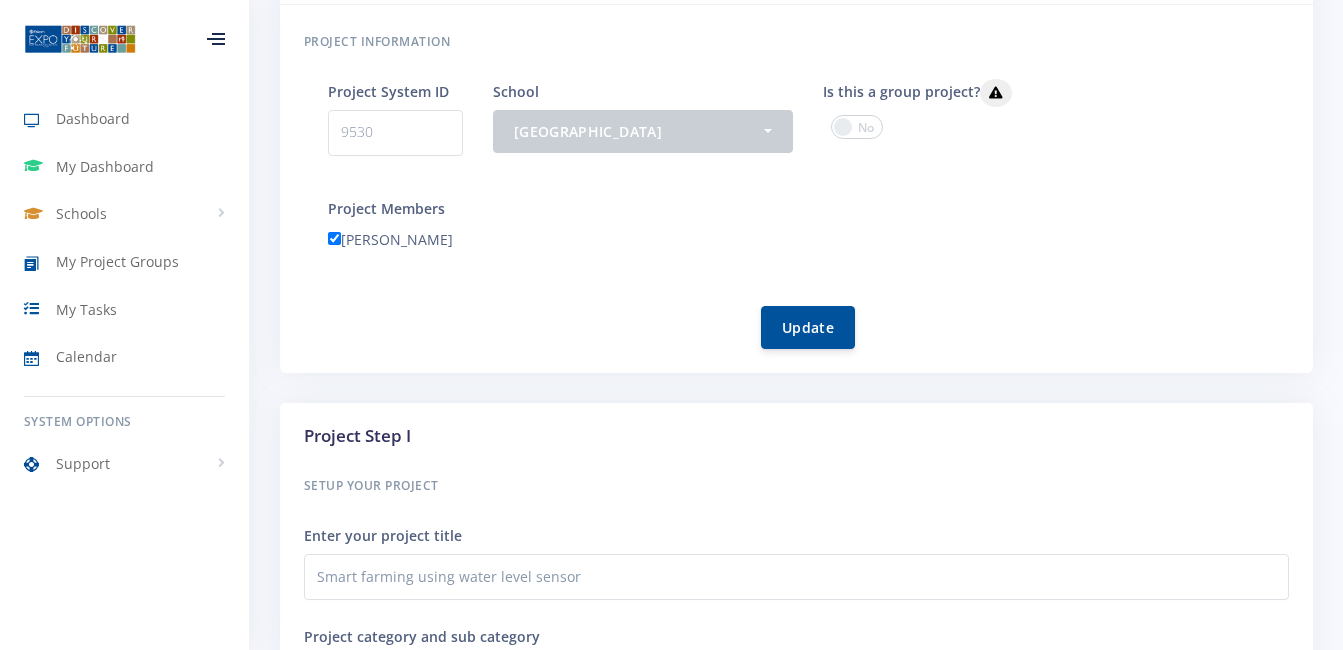 click on "9530" at bounding box center [395, 133] 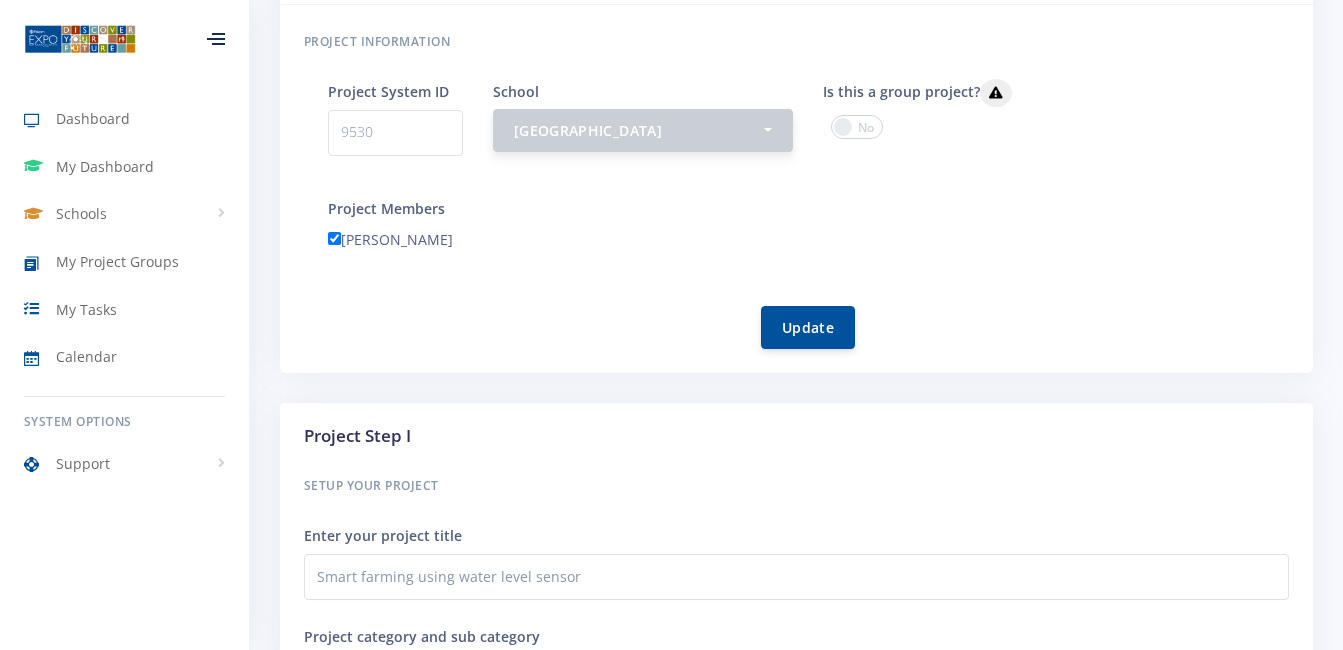 click on "[GEOGRAPHIC_DATA]" at bounding box center (637, 130) 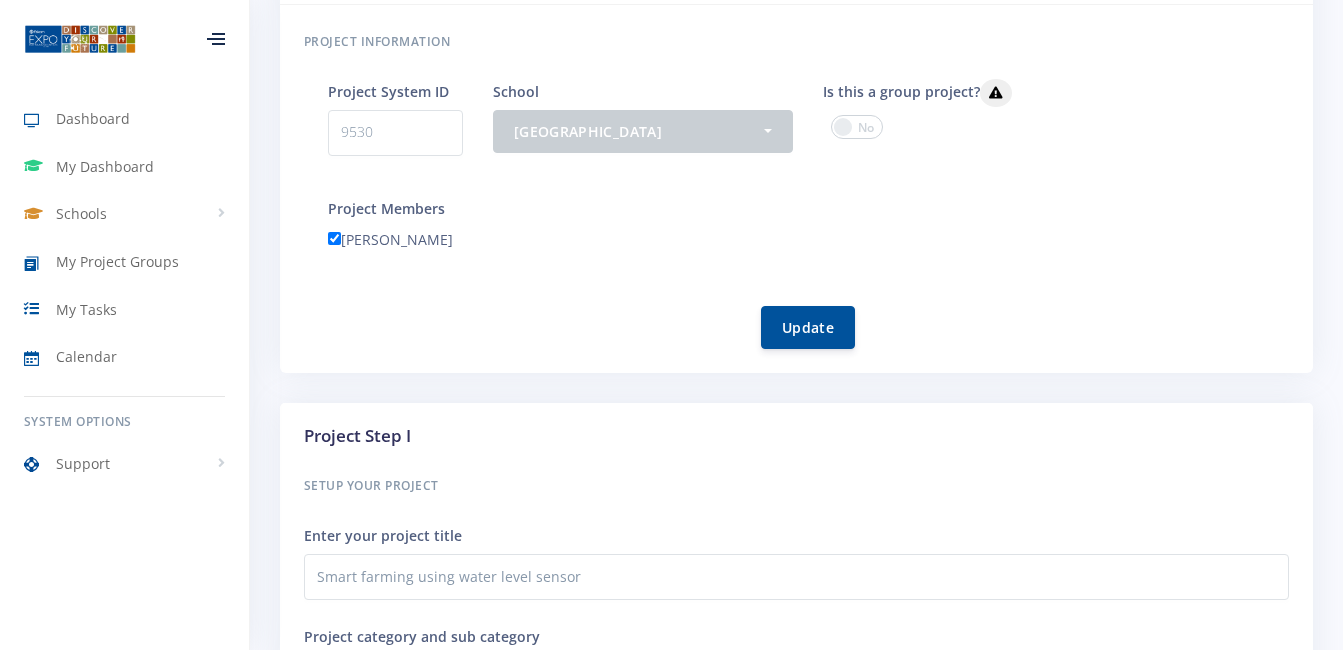 click at bounding box center (857, 127) 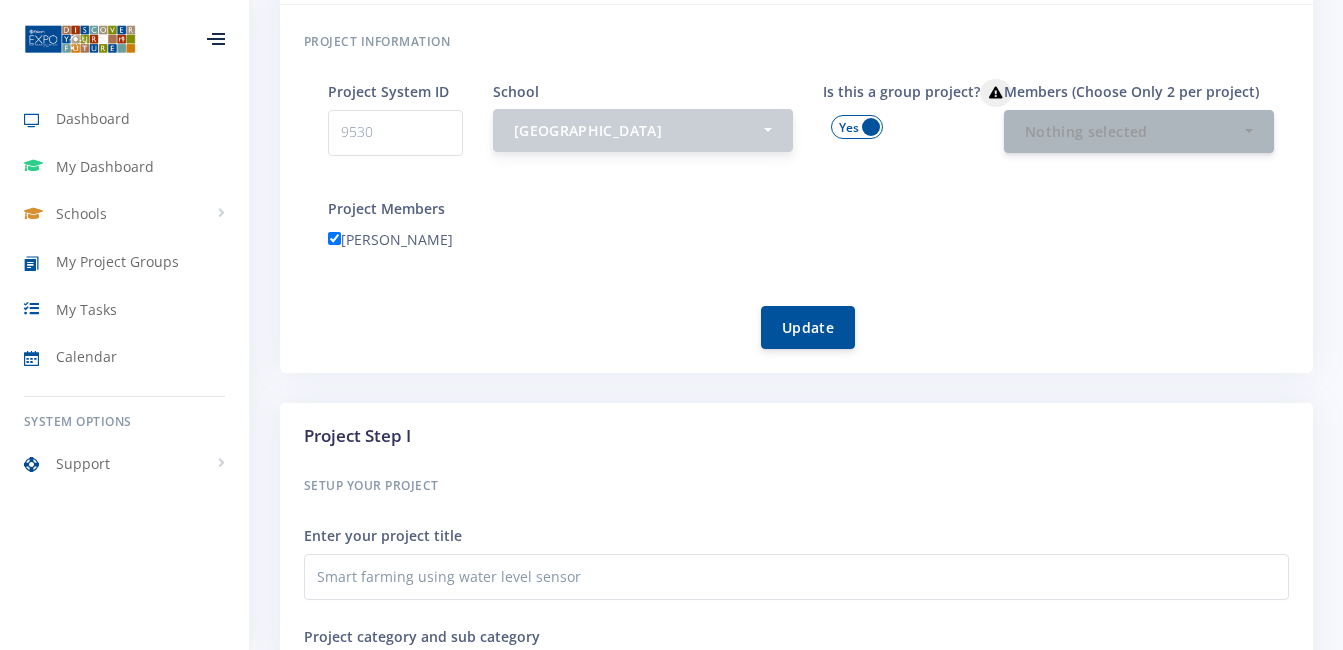 click on "[GEOGRAPHIC_DATA]" at bounding box center (637, 130) 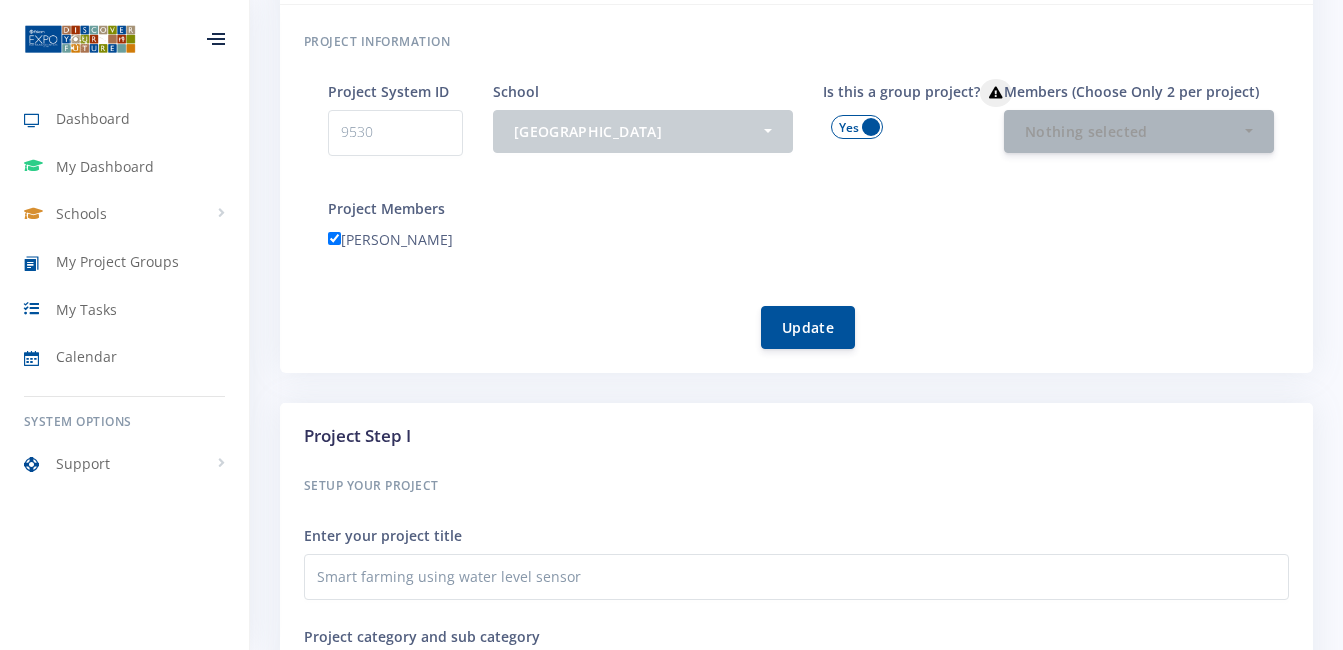 click on "9530" at bounding box center [395, 133] 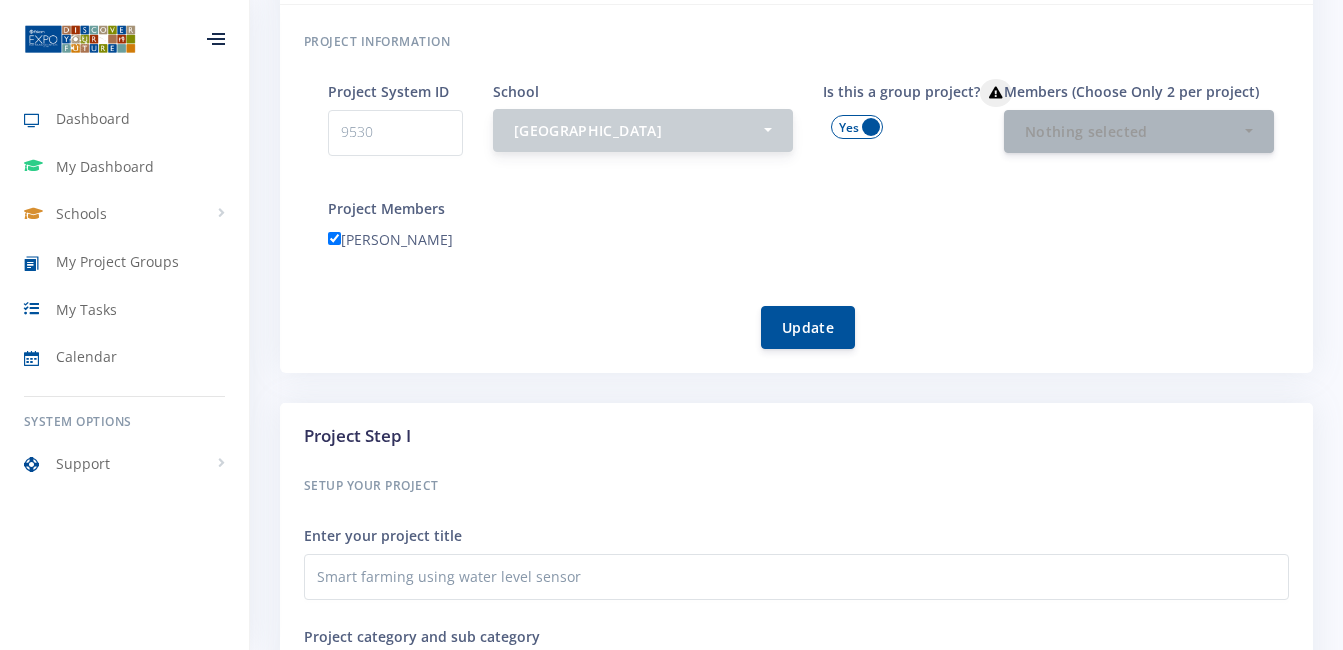 click on "[GEOGRAPHIC_DATA]" at bounding box center [643, 130] 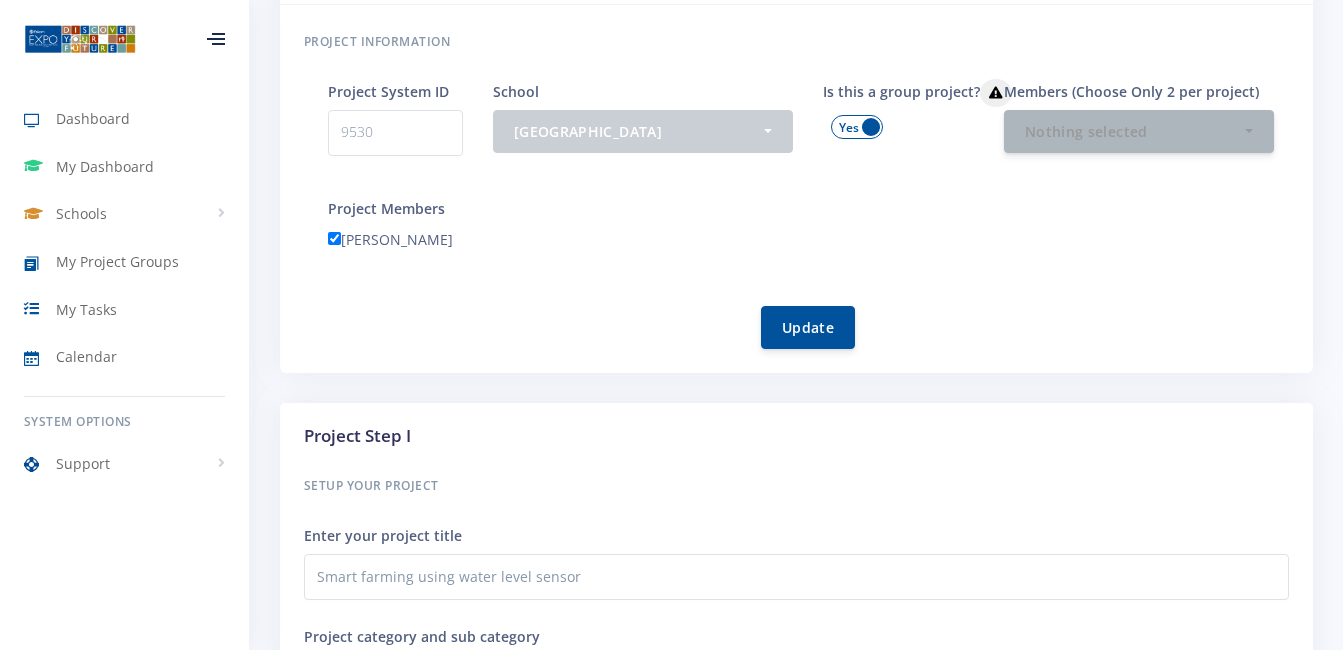 click at bounding box center [857, 127] 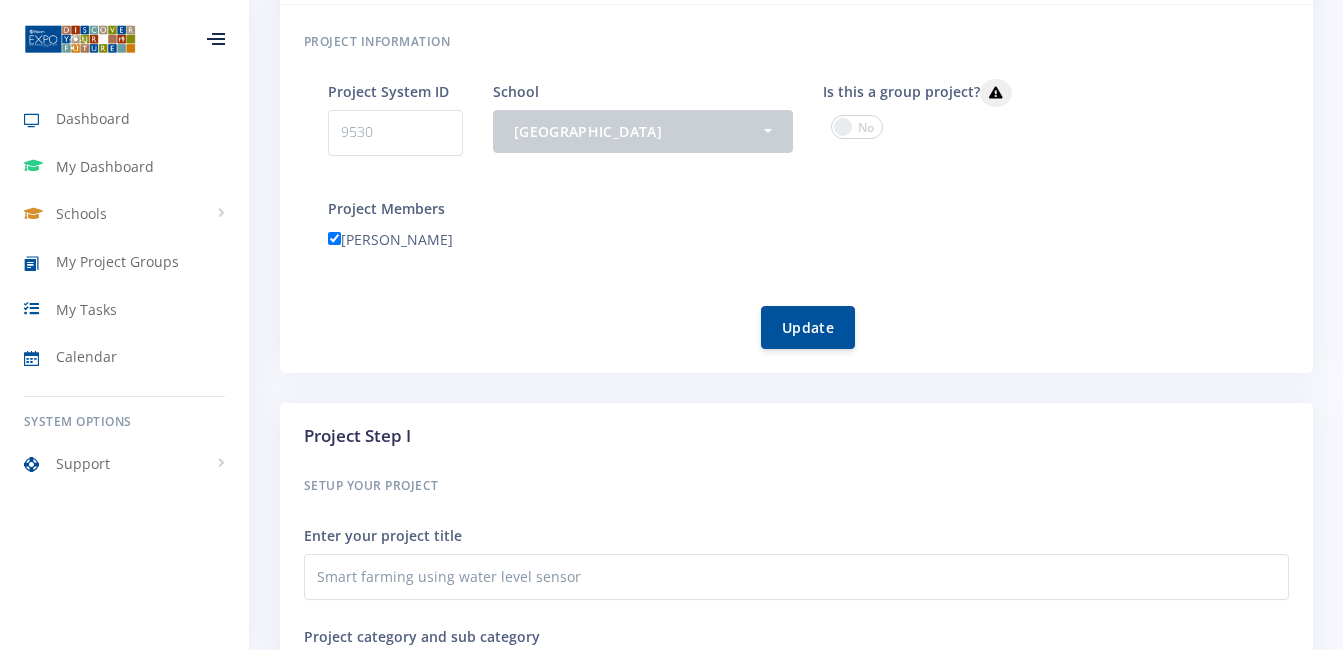 click at bounding box center [857, 127] 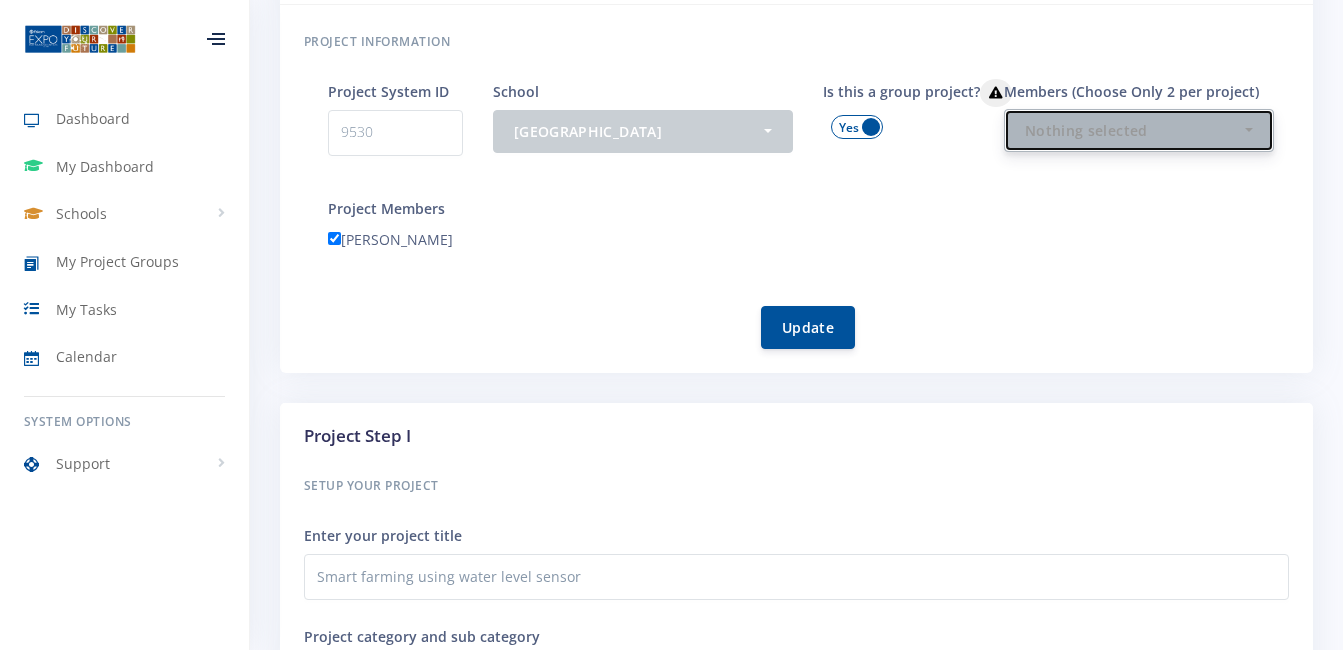click on "Nothing selected" at bounding box center (1133, 130) 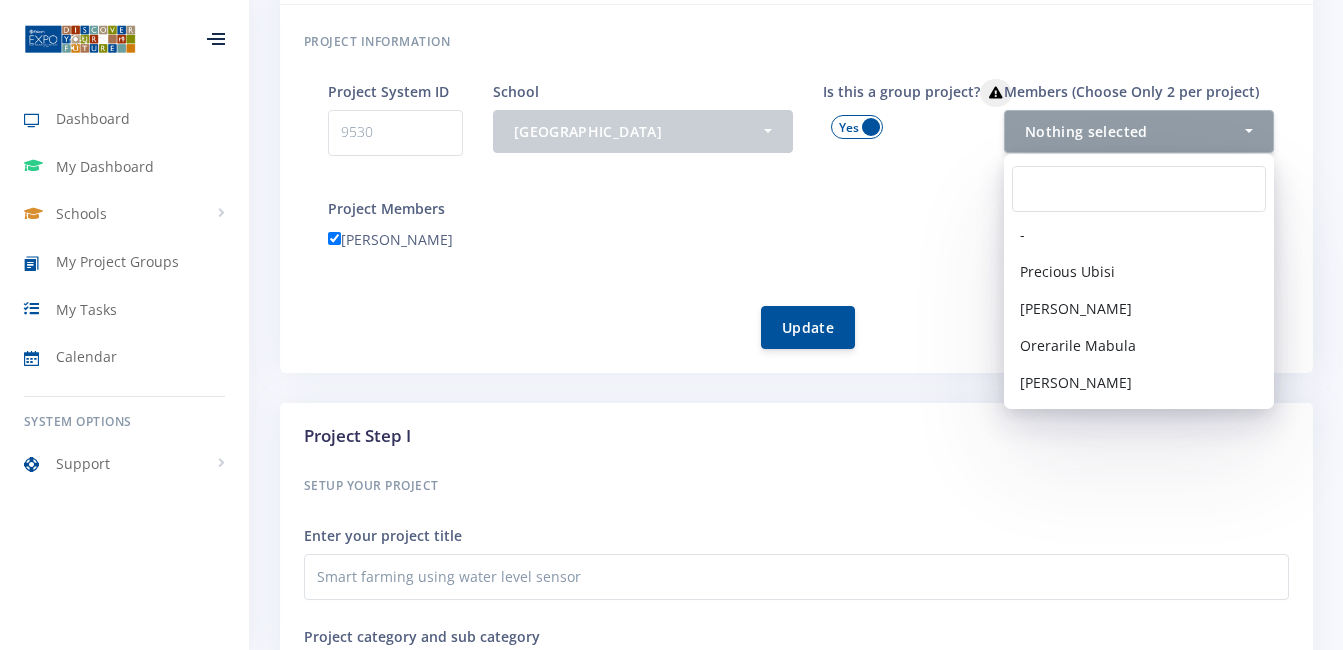 click at bounding box center [857, 127] 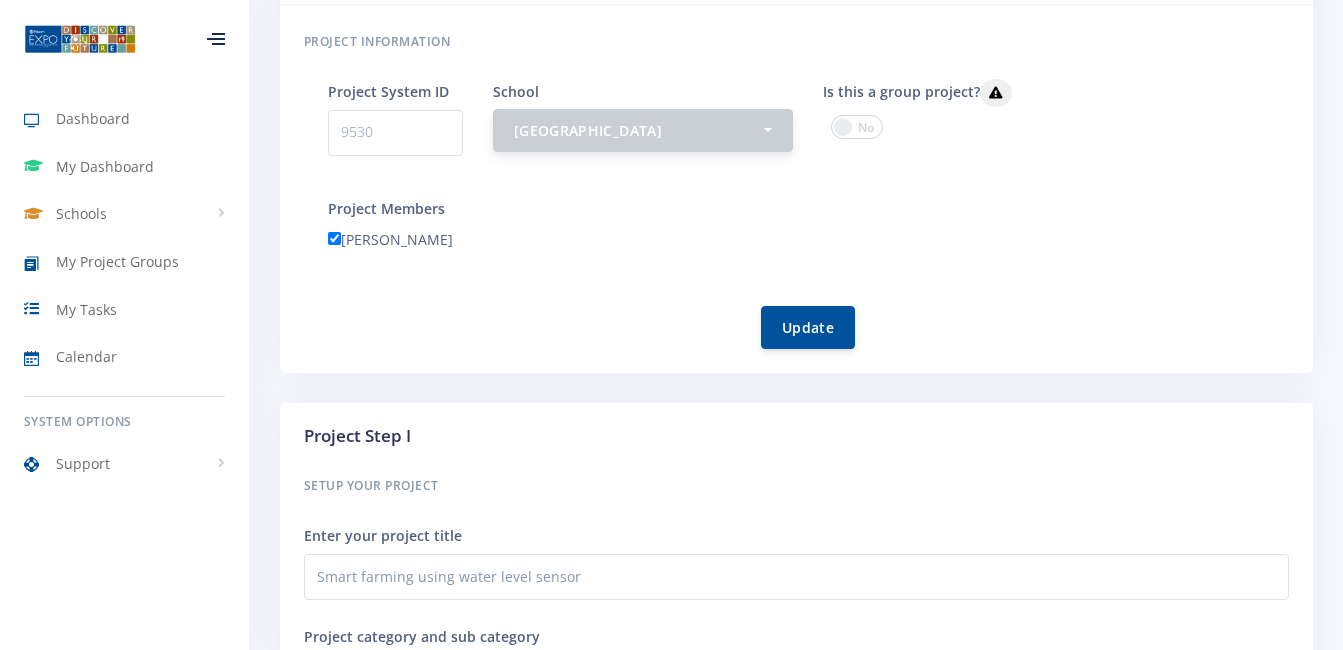 click on "[GEOGRAPHIC_DATA]" at bounding box center [637, 130] 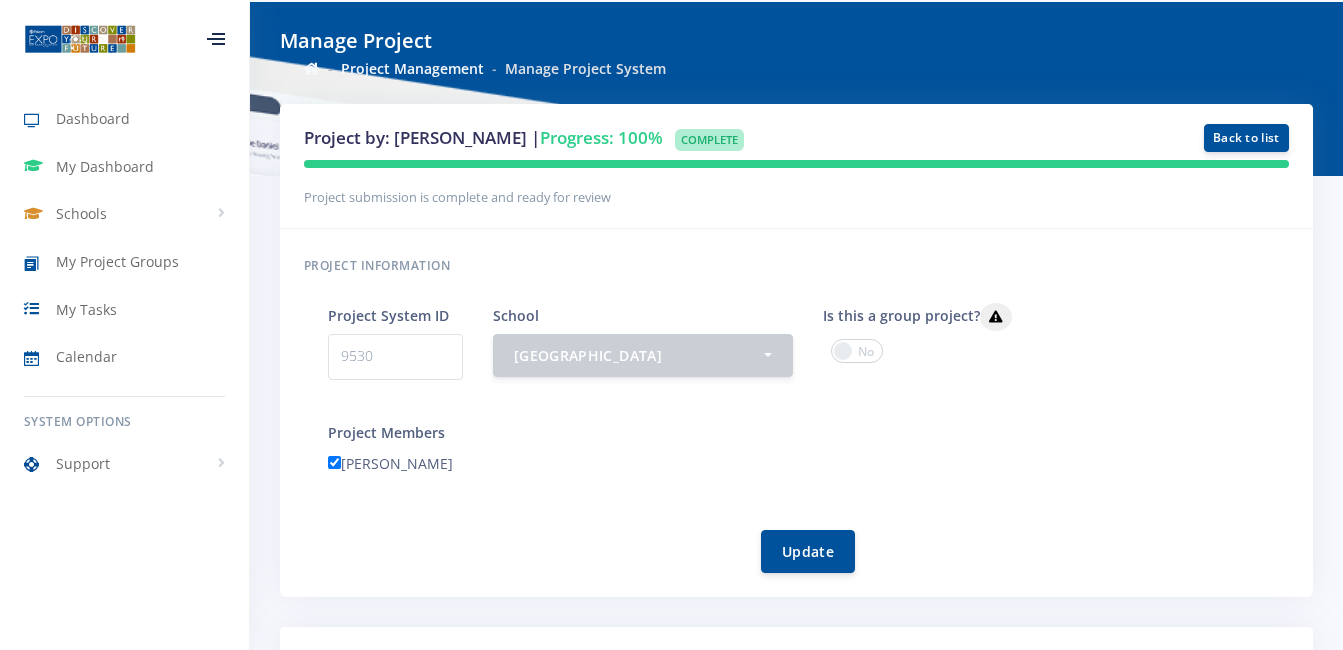 scroll, scrollTop: 147, scrollLeft: 0, axis: vertical 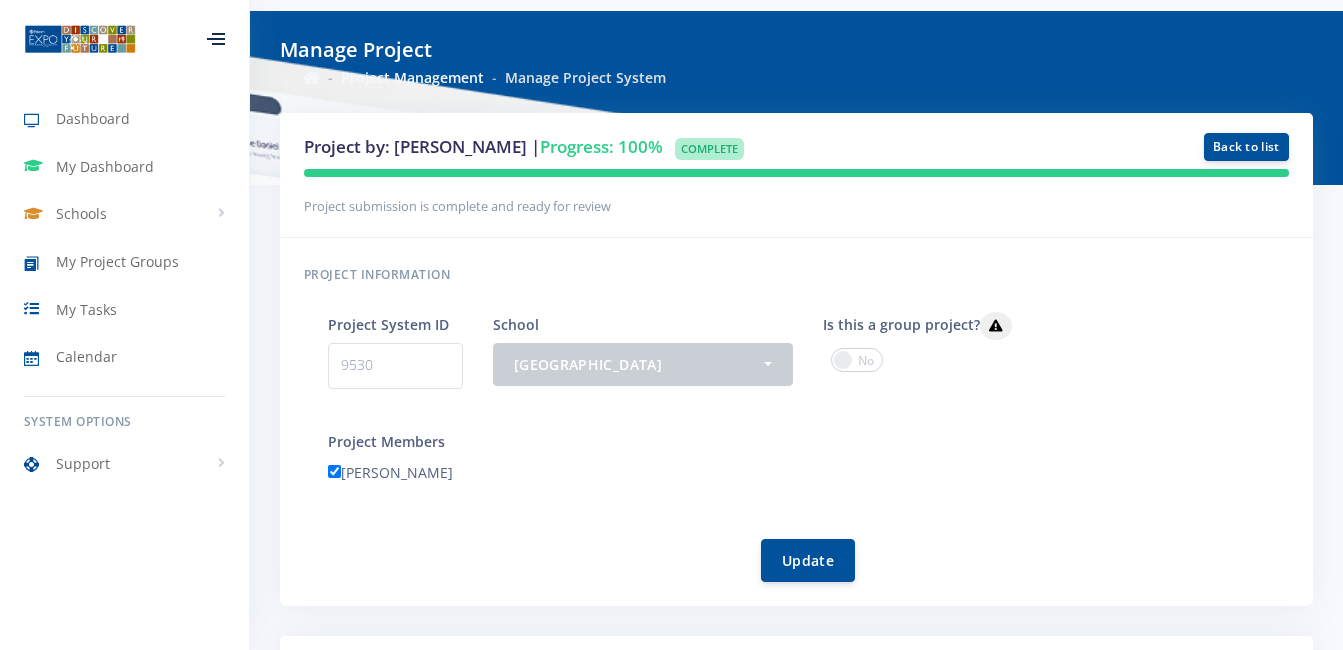 click at bounding box center [857, 360] 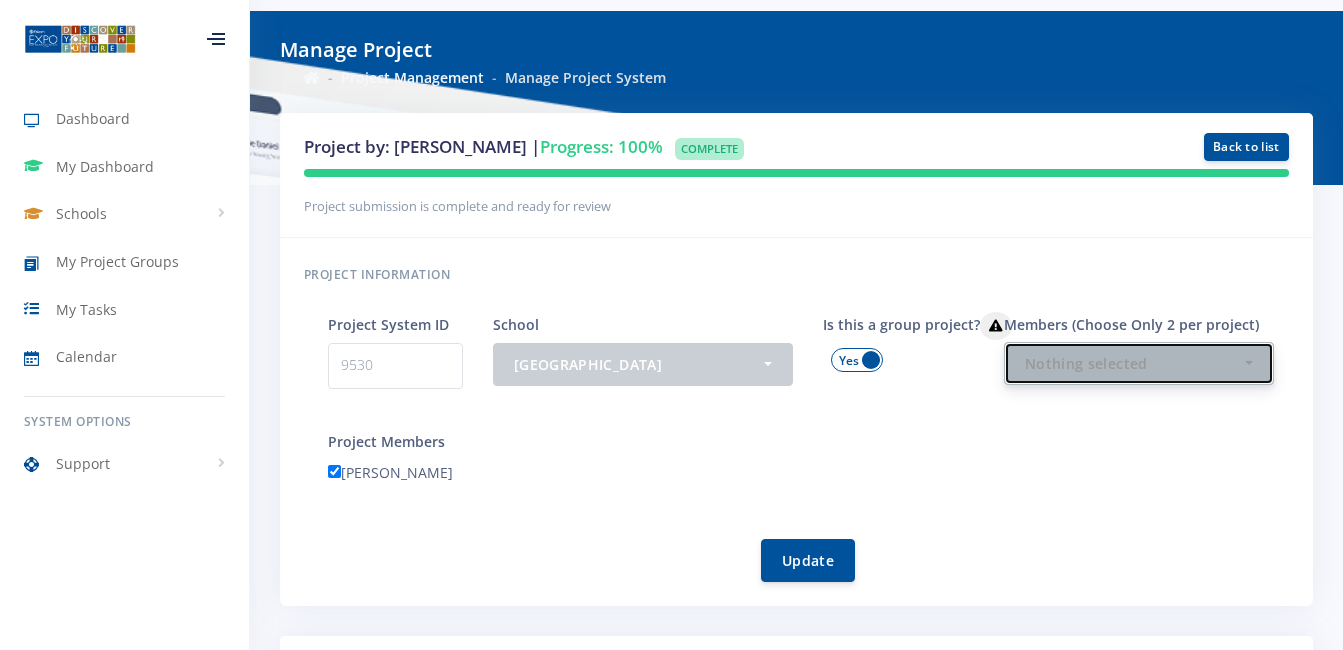 click on "Nothing selected" at bounding box center [1133, 363] 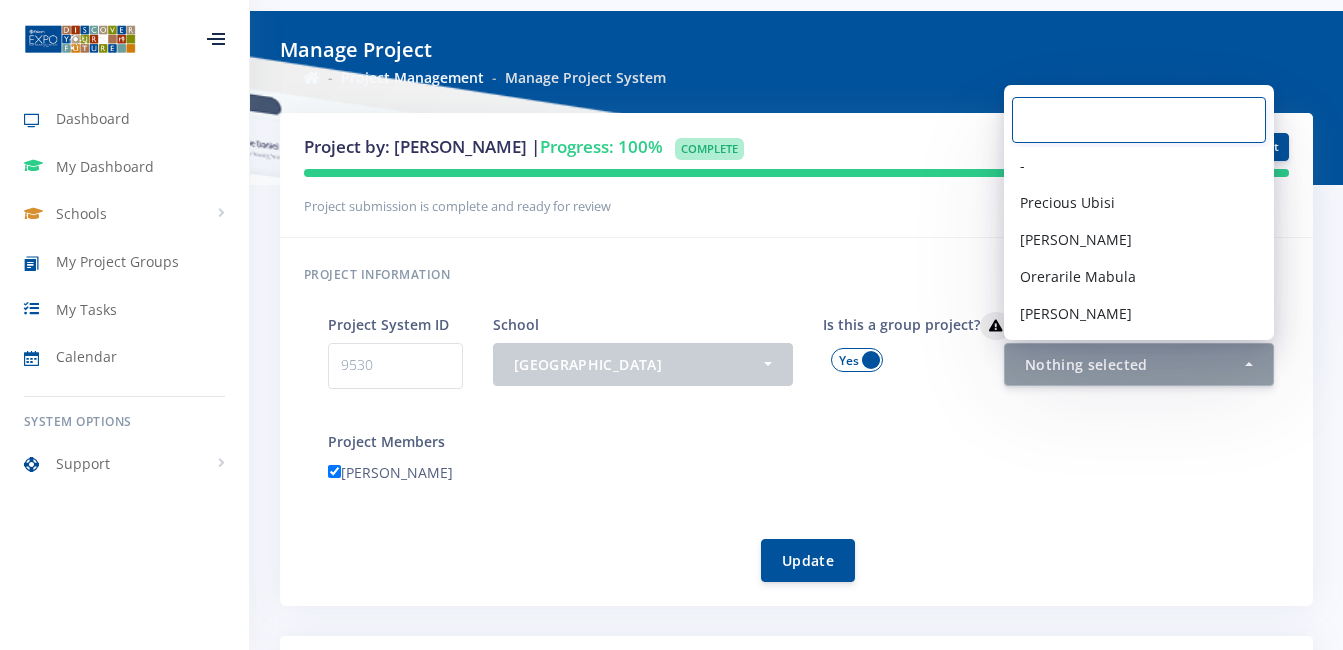 type on "n" 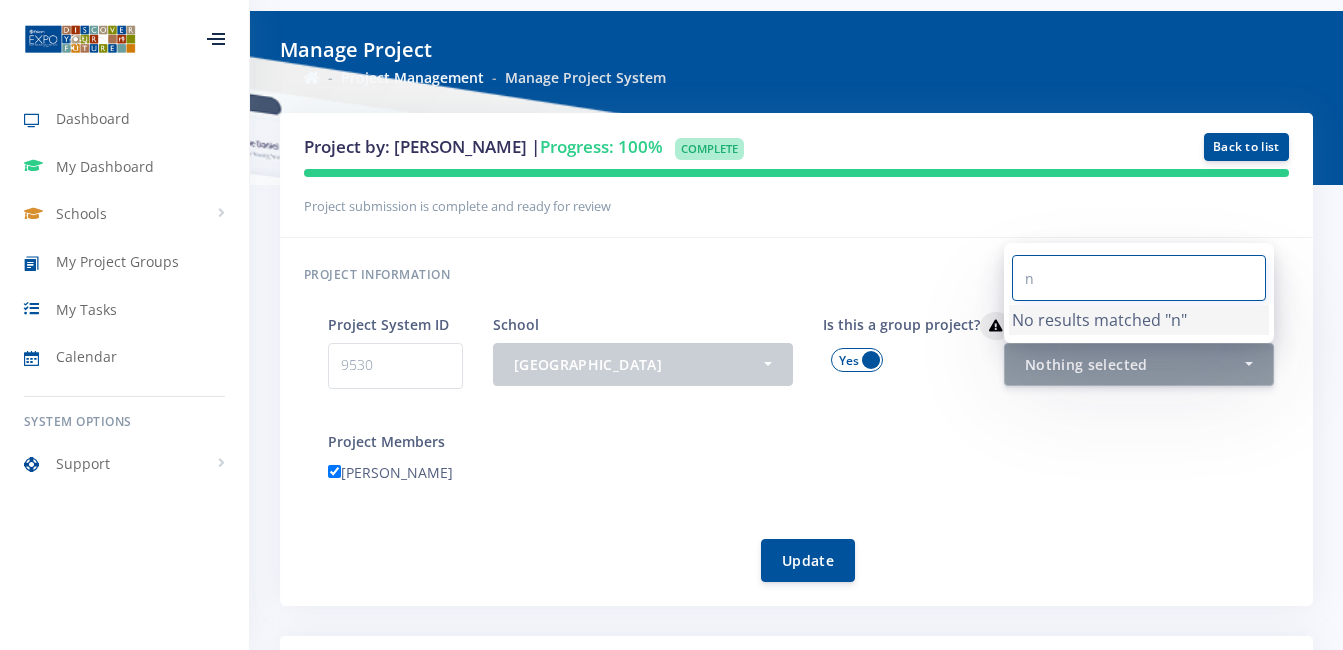 type 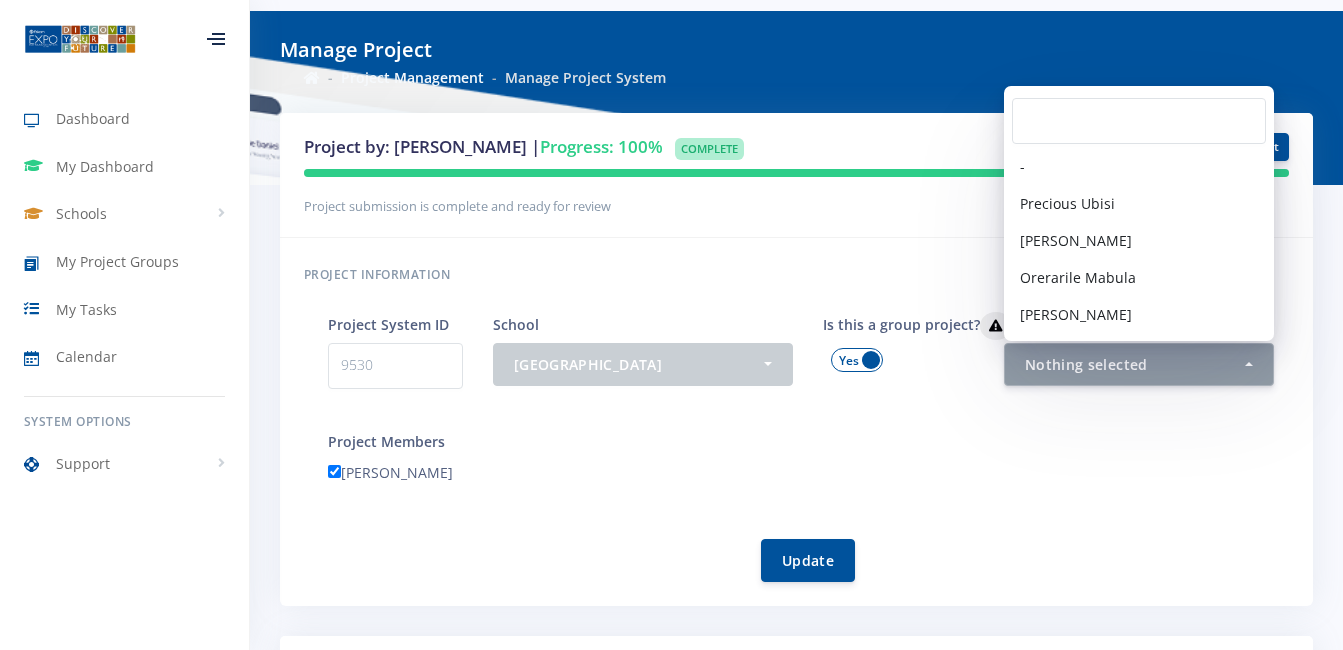 click on "Project information" at bounding box center [796, 275] 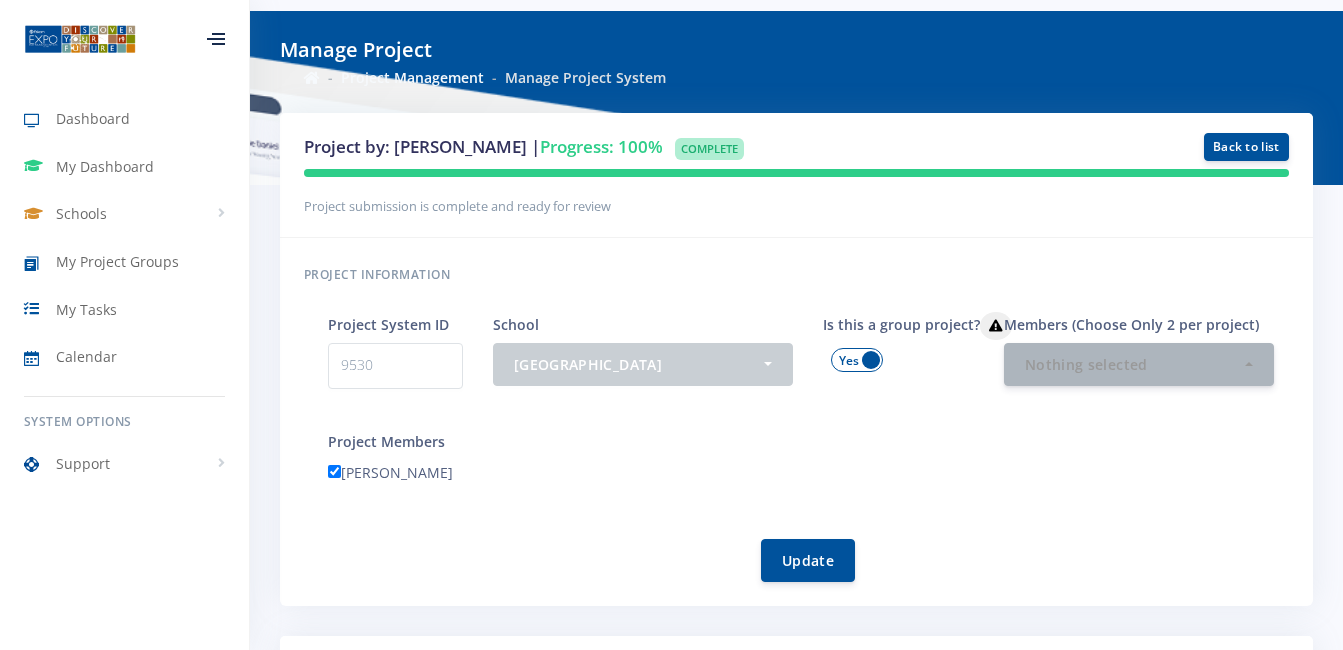 click at bounding box center (857, 360) 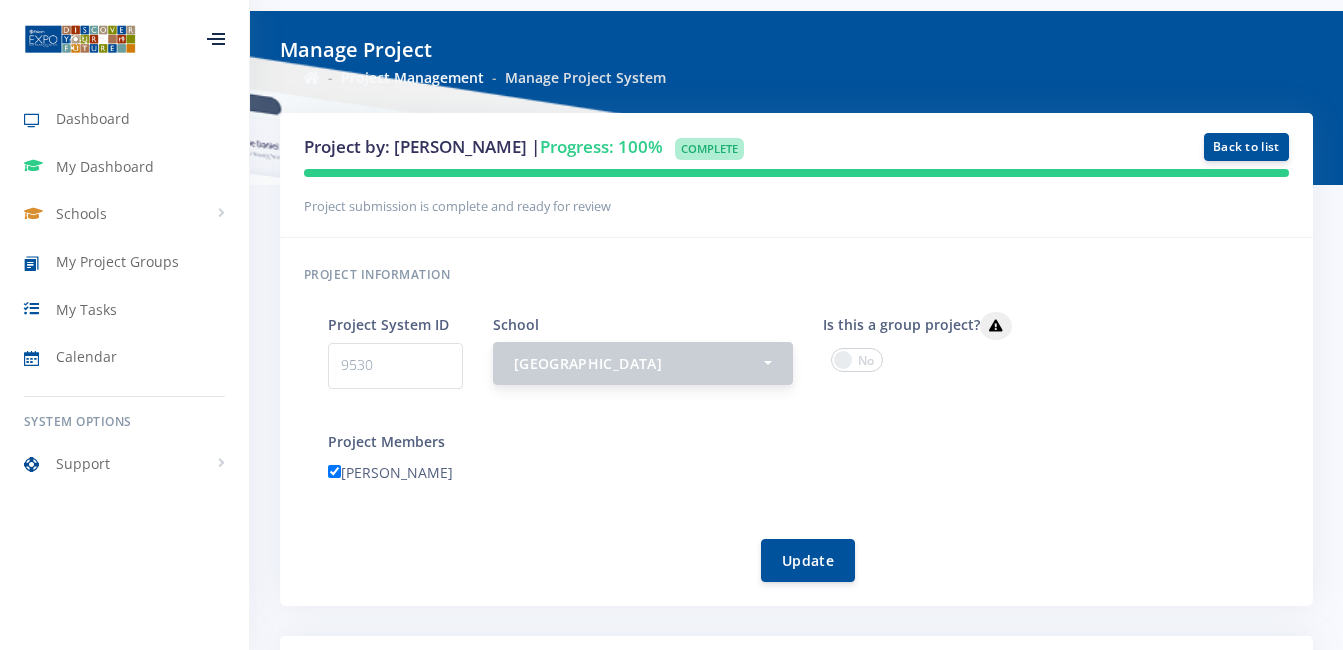 click on "[GEOGRAPHIC_DATA]" at bounding box center [637, 363] 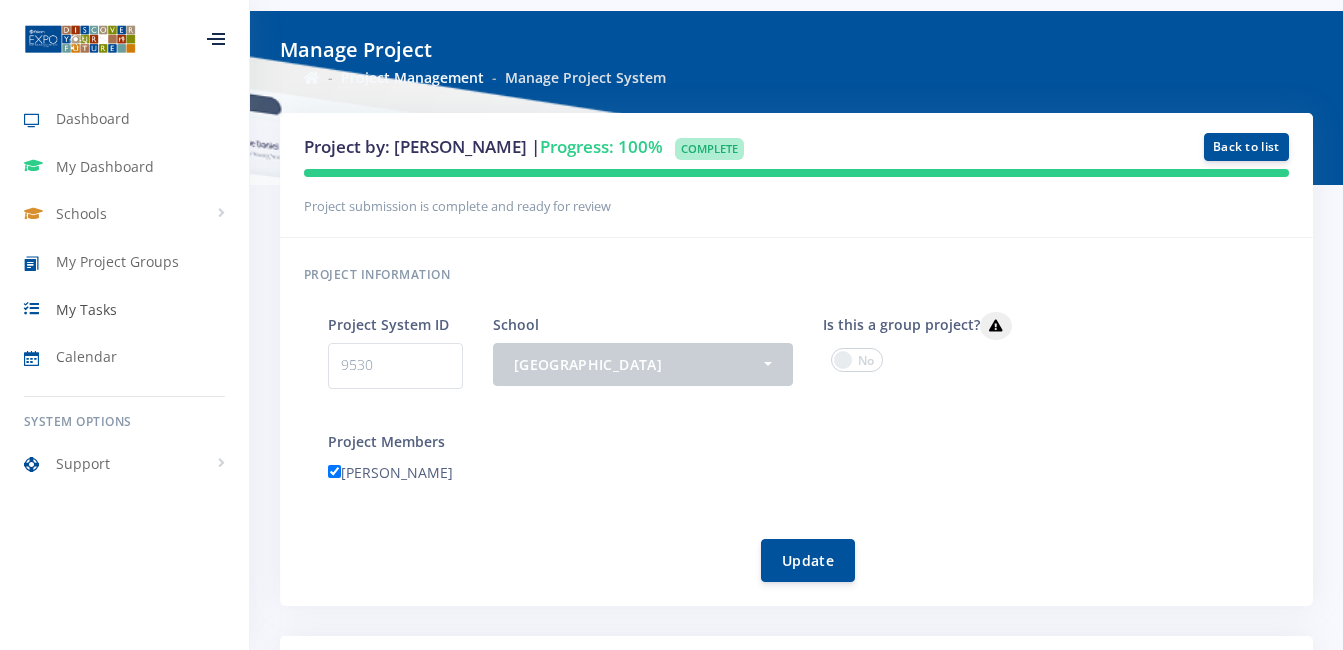 click on "My Tasks" at bounding box center [86, 309] 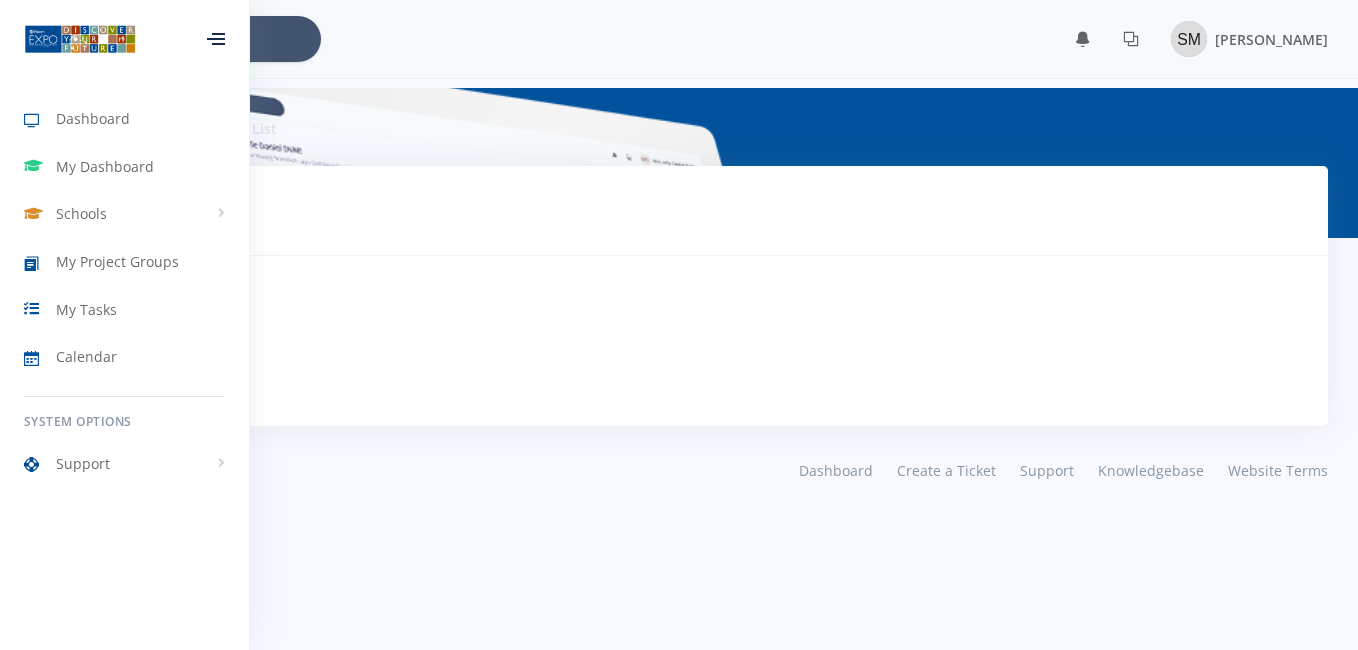 scroll, scrollTop: 0, scrollLeft: 0, axis: both 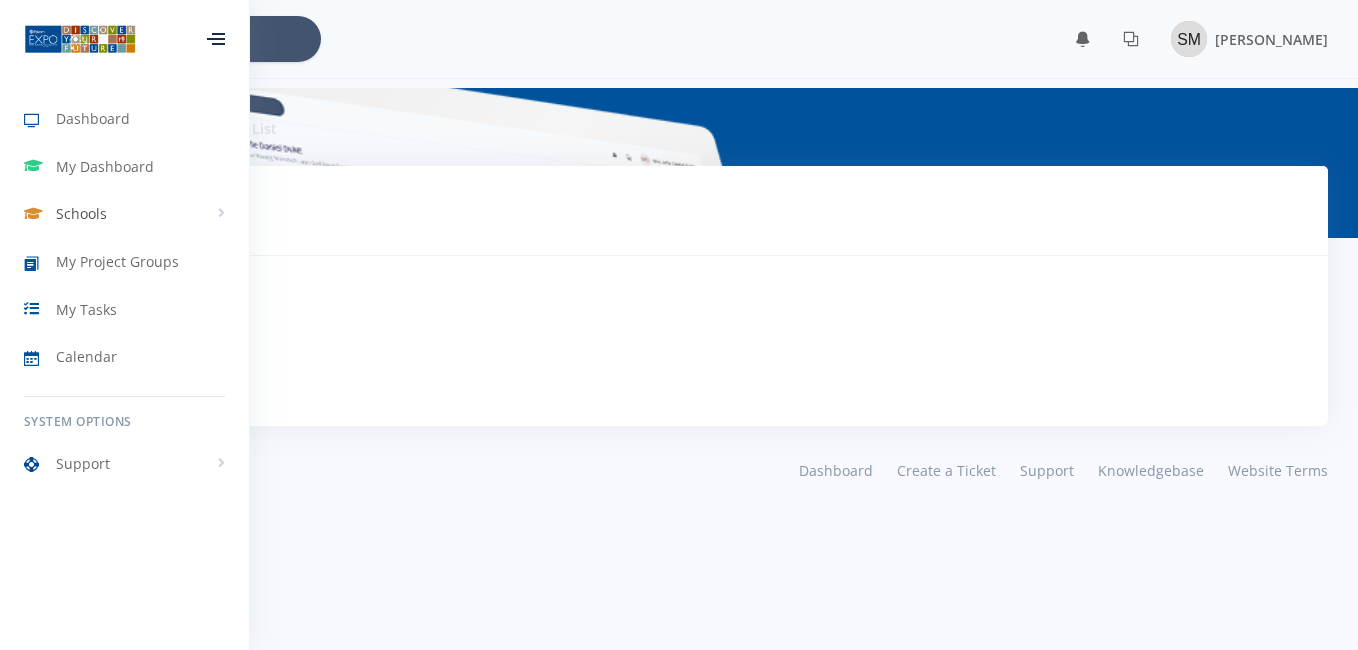 click on "Schools" at bounding box center (124, 214) 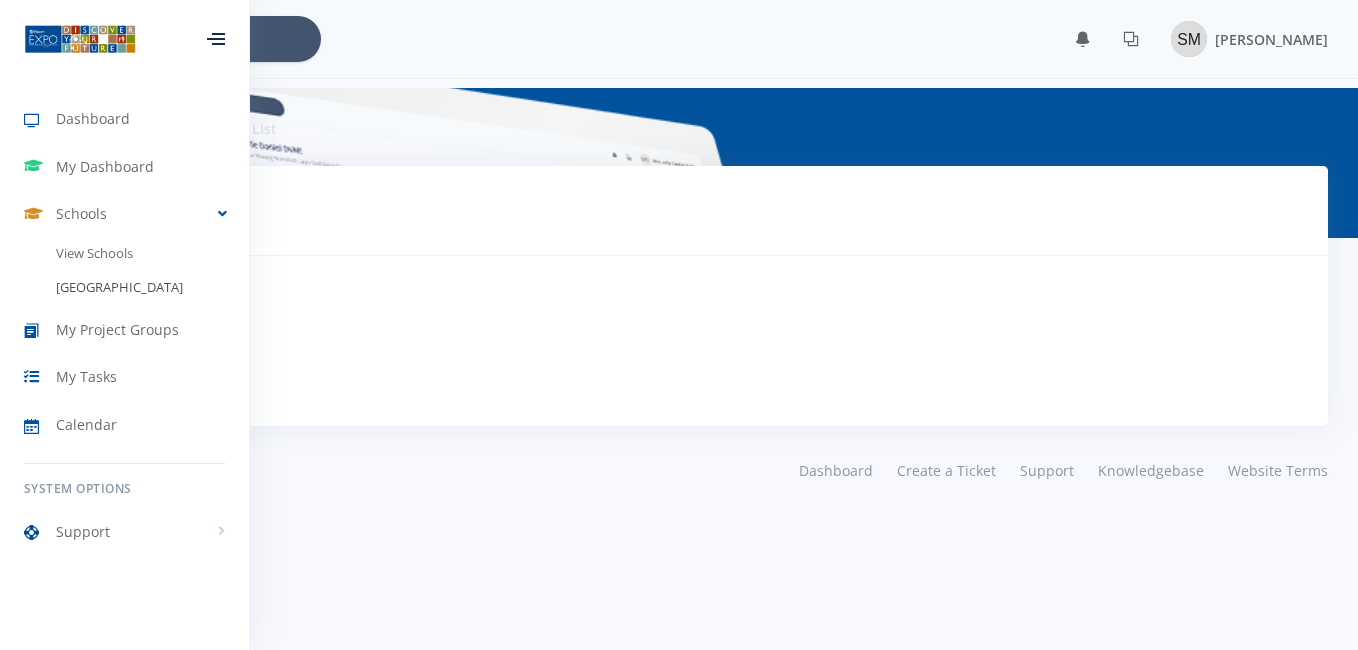click on "[GEOGRAPHIC_DATA]" at bounding box center (124, 288) 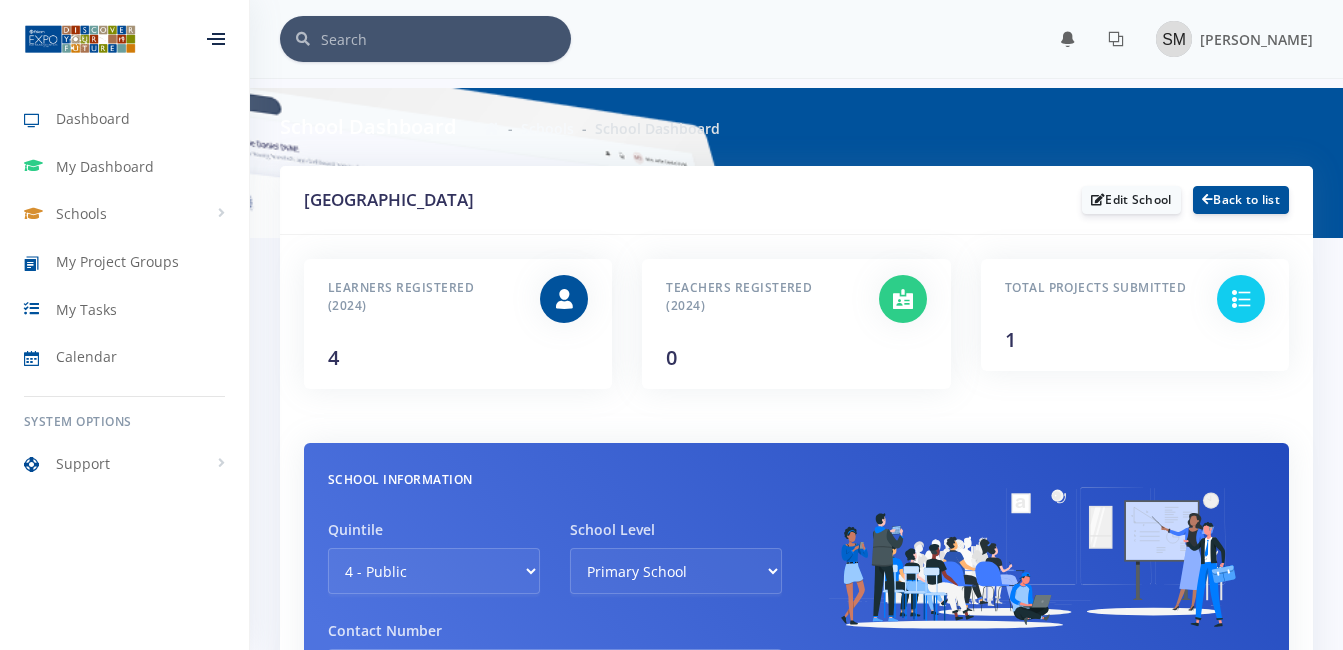 scroll, scrollTop: 0, scrollLeft: 0, axis: both 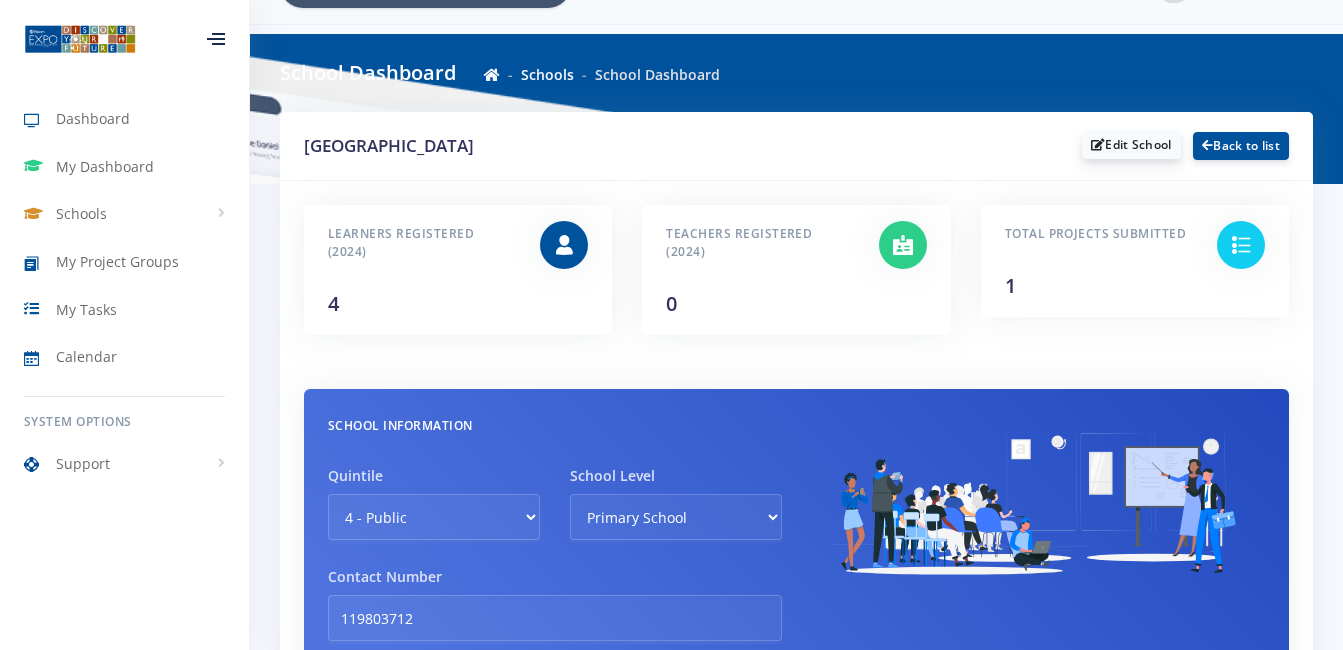 click on "Edit School" at bounding box center [1131, 145] 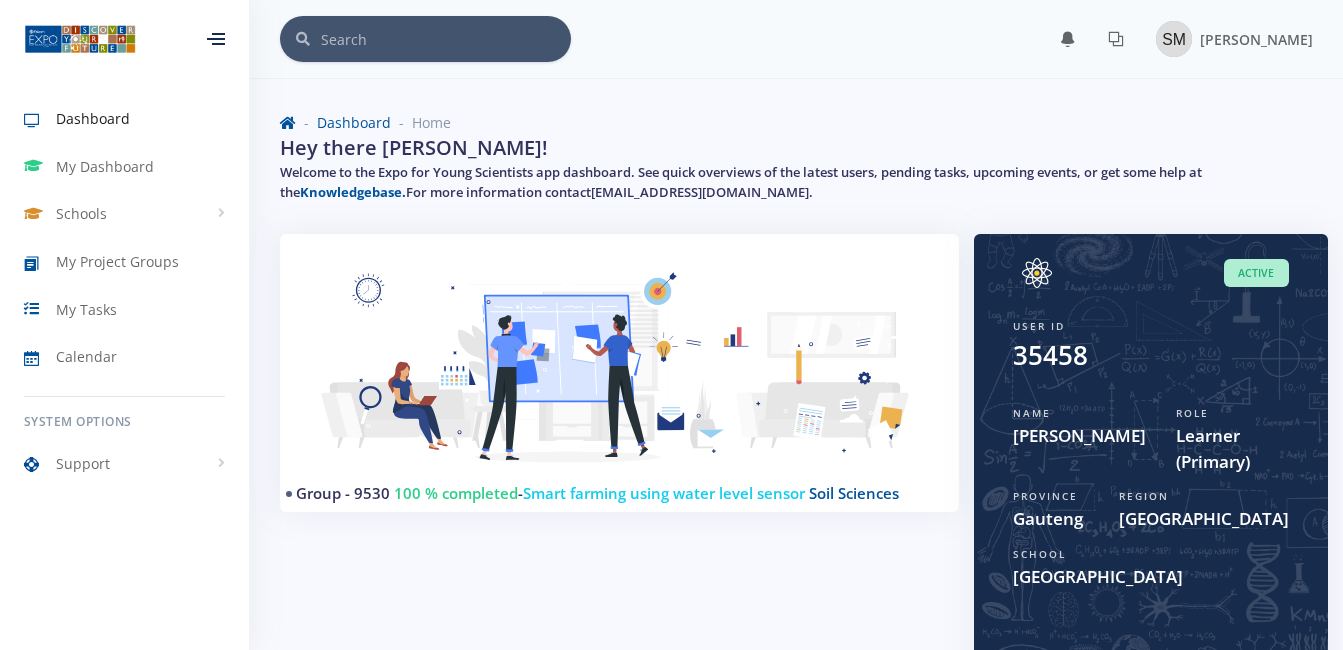 scroll, scrollTop: 0, scrollLeft: 0, axis: both 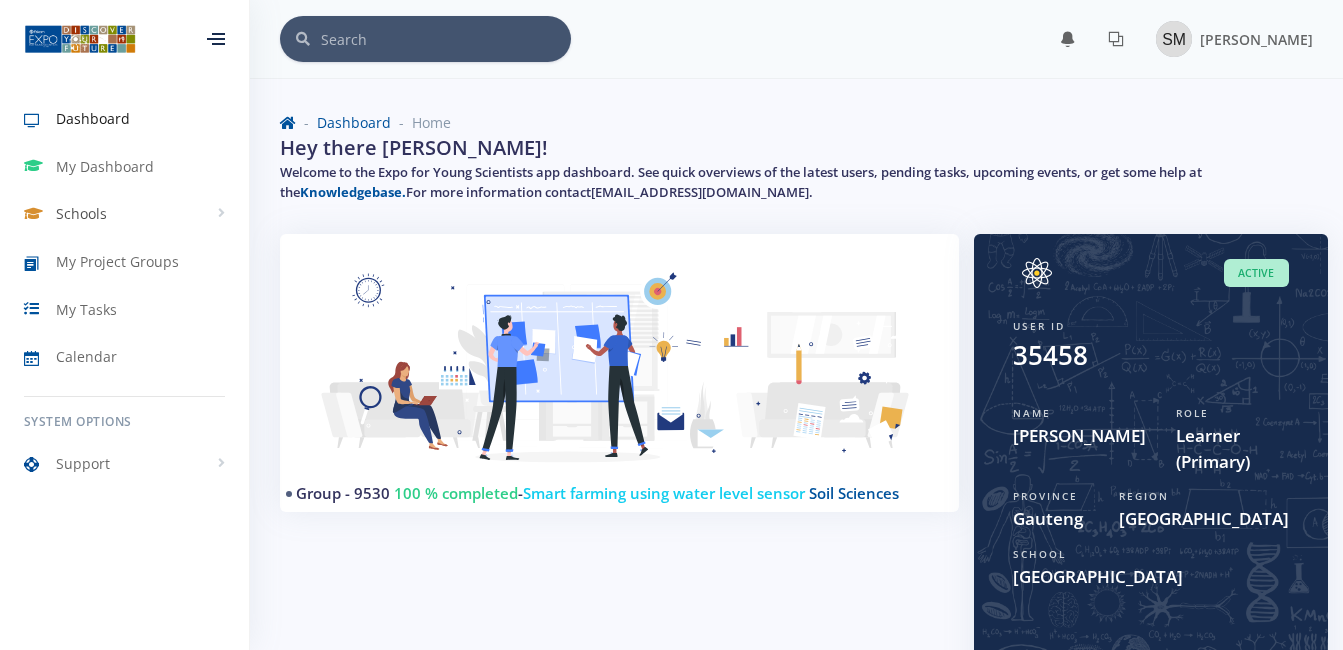 click on "Schools" at bounding box center [81, 213] 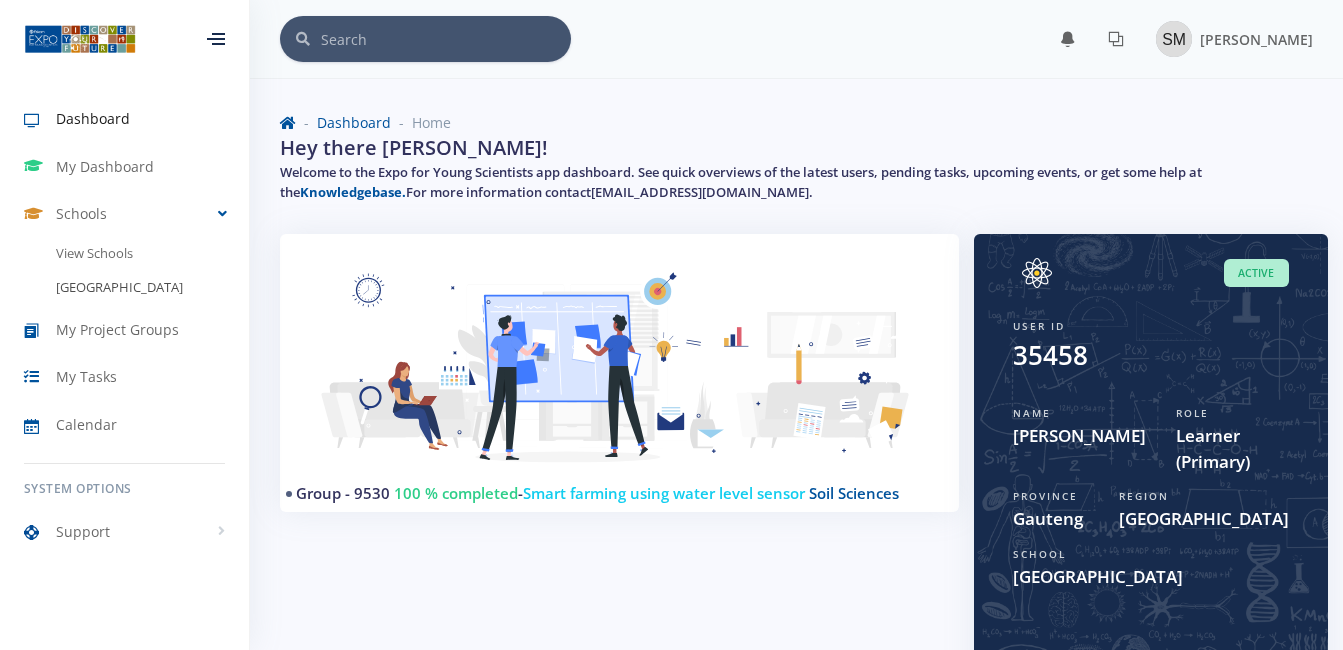 click on "[GEOGRAPHIC_DATA]" at bounding box center [124, 288] 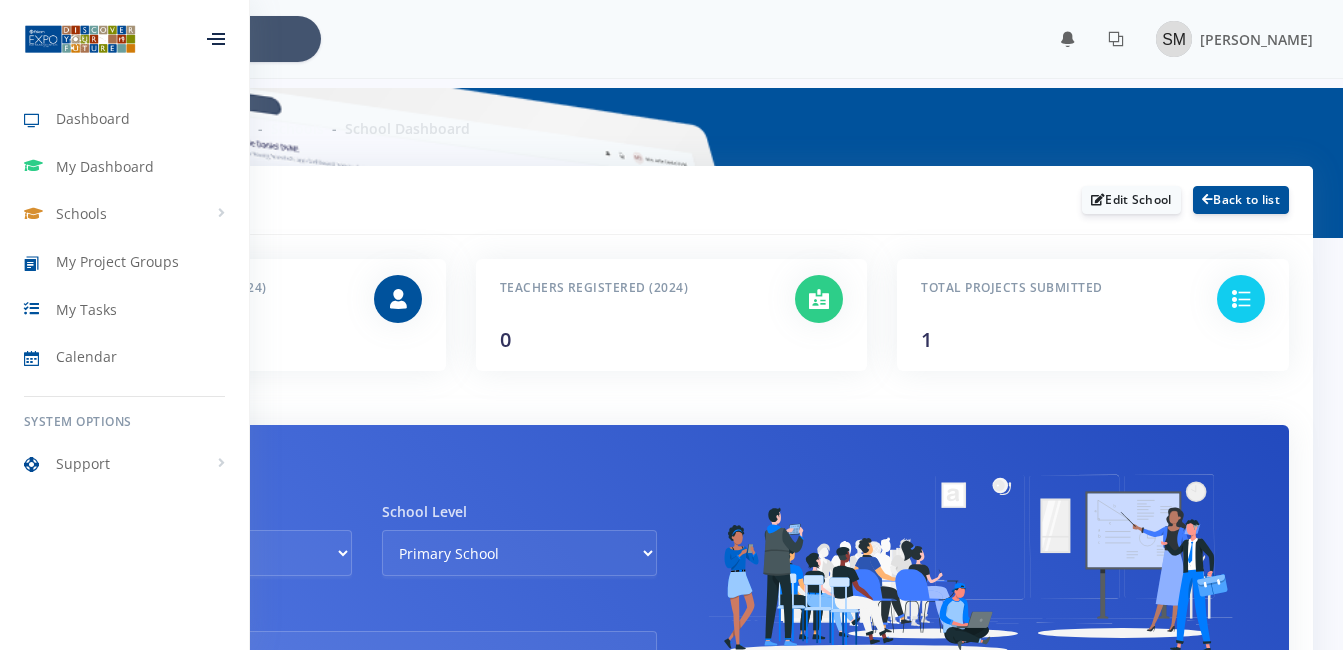 scroll, scrollTop: 0, scrollLeft: 0, axis: both 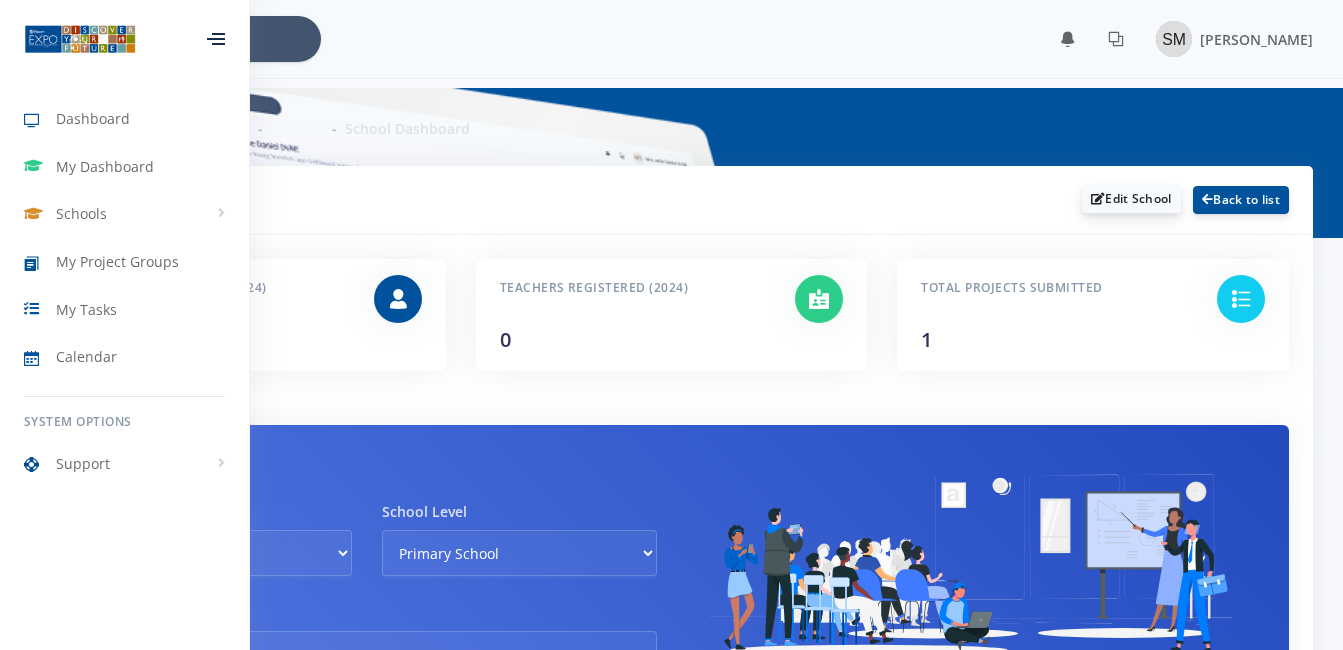 click on "Edit School" at bounding box center [1131, 199] 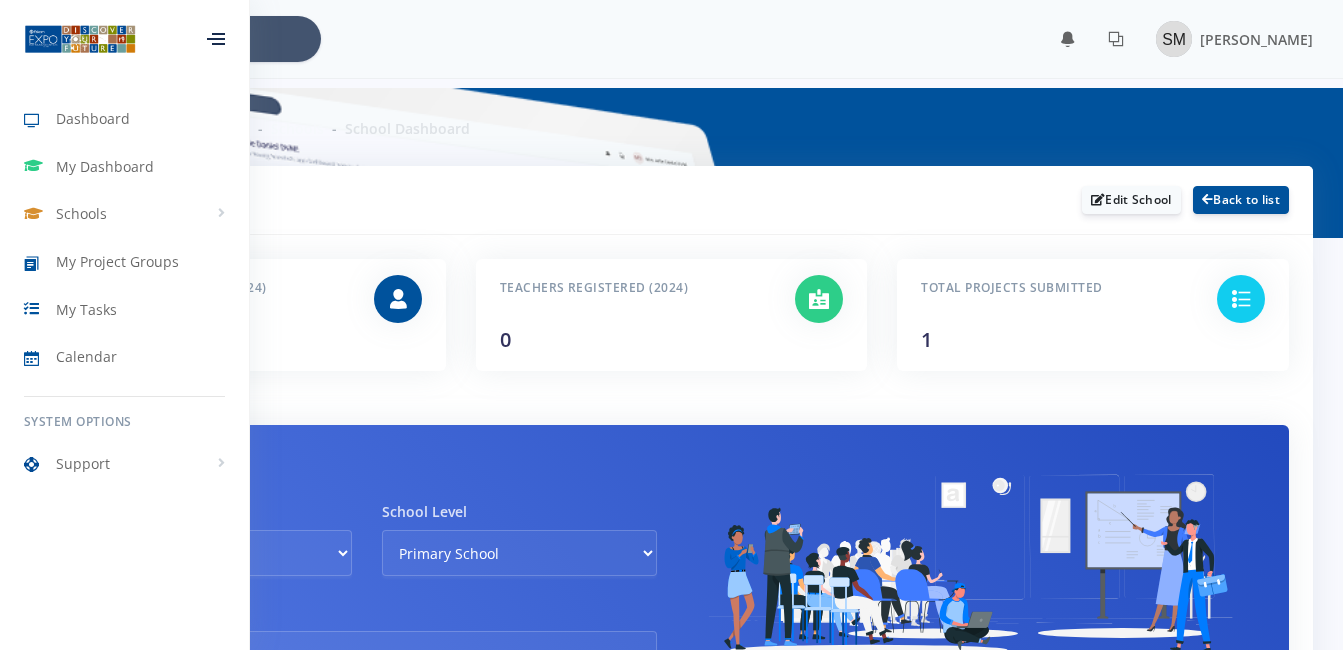 click on "Learners Registered (2024)
4
Teachers Registered (2024)" at bounding box center [671, 956] 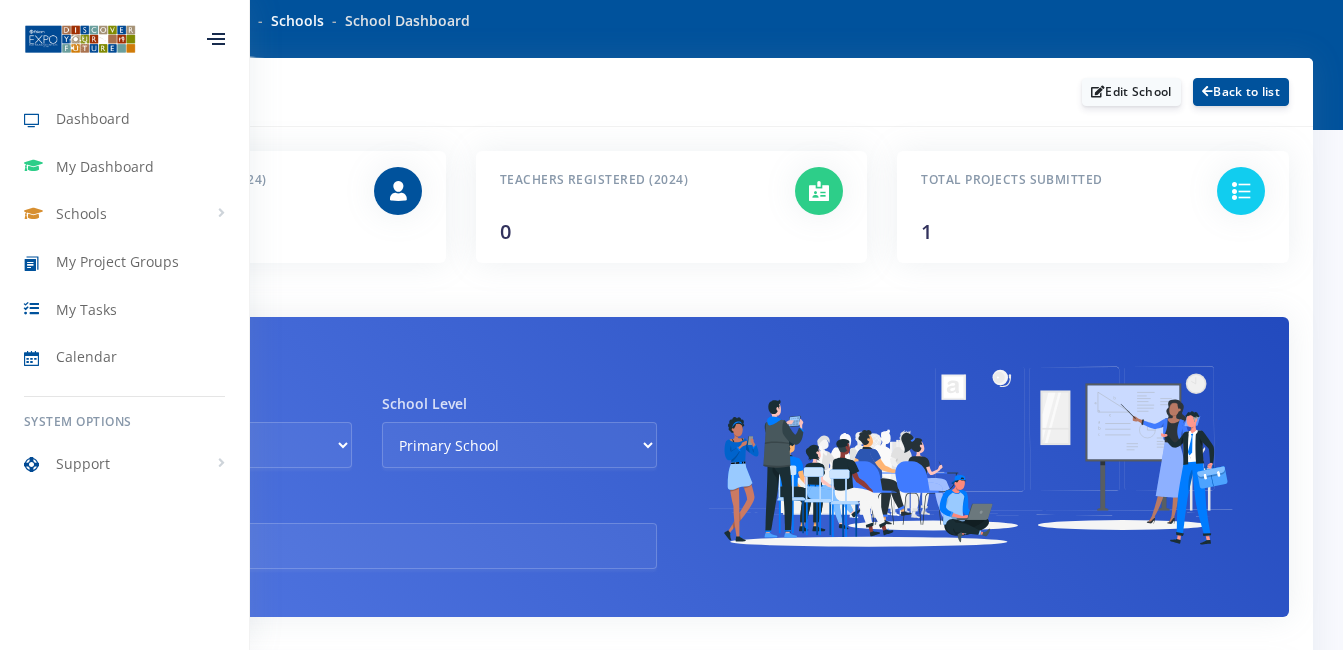scroll, scrollTop: 105, scrollLeft: 0, axis: vertical 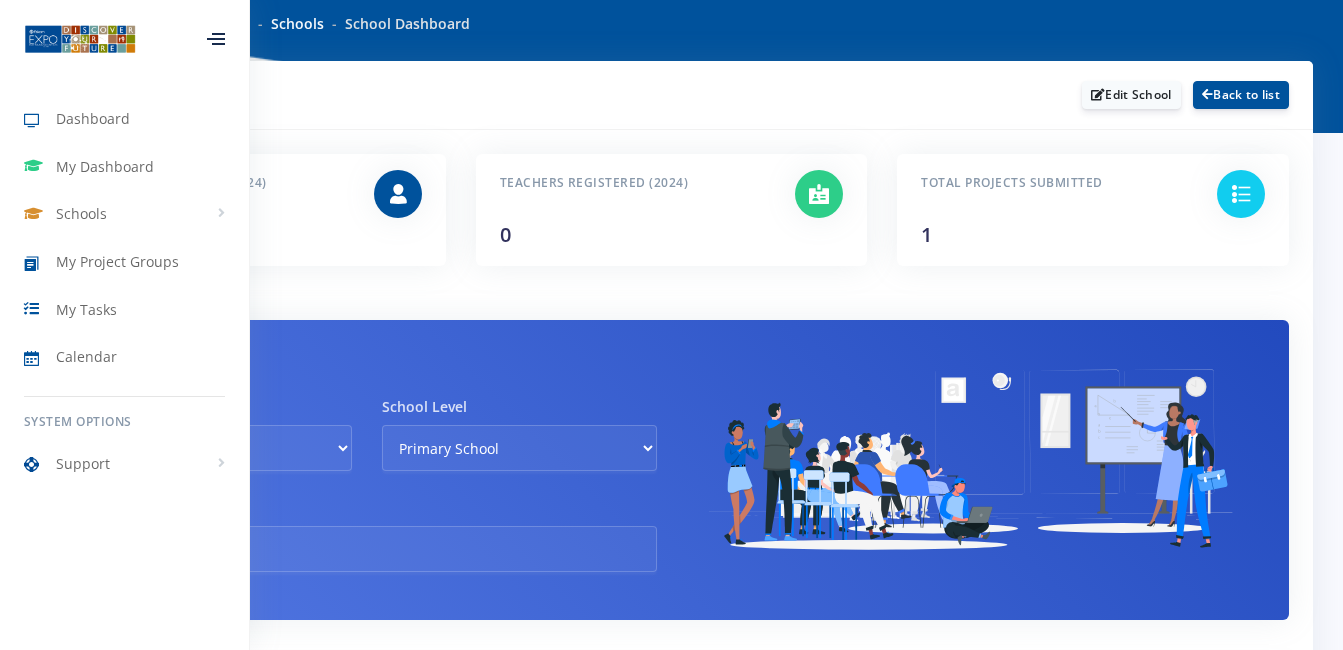 click on "Quintile
-
1 - Public
2 - Public
3 - Public
6 - Independent" at bounding box center [215, 432] 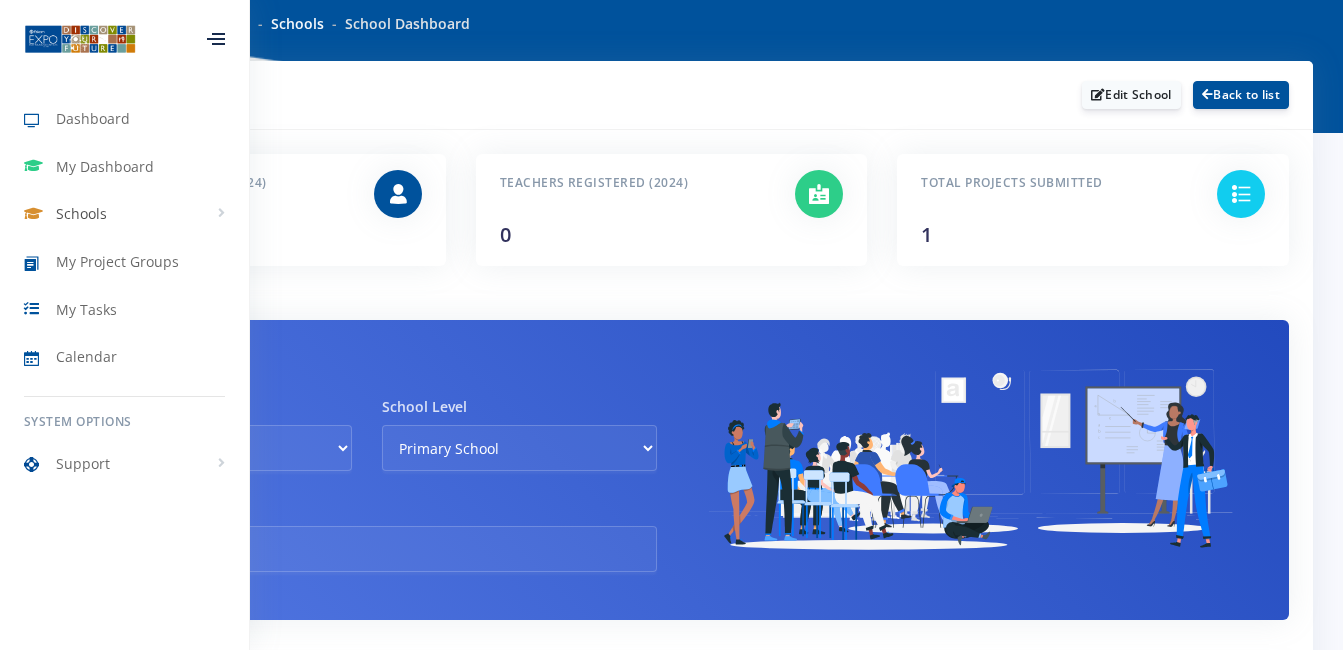 click on "Schools" at bounding box center [81, 213] 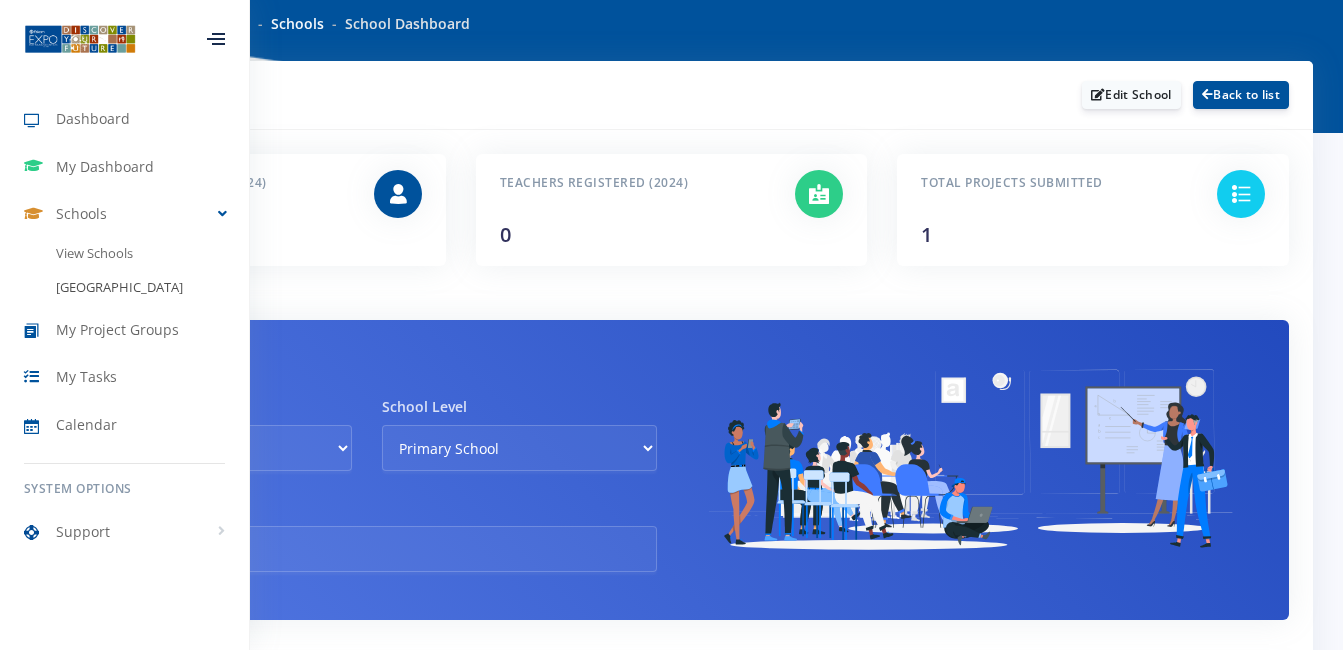 click on "[GEOGRAPHIC_DATA]" at bounding box center [124, 288] 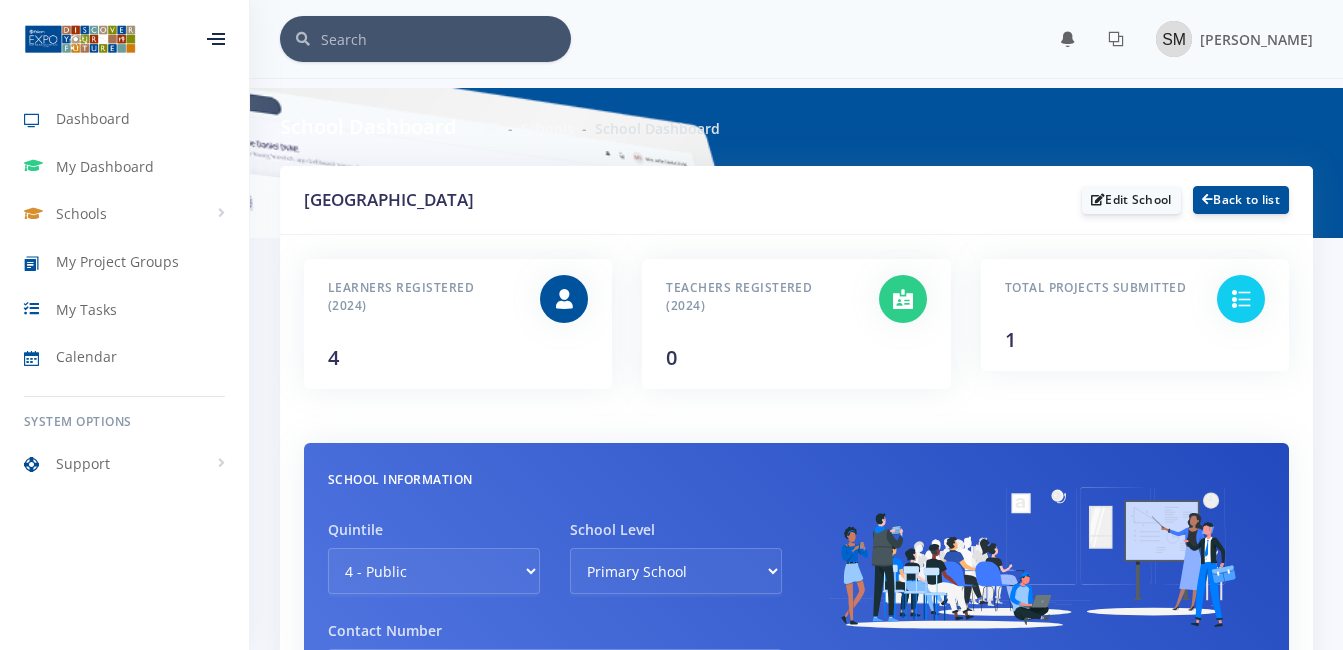 scroll, scrollTop: 0, scrollLeft: 0, axis: both 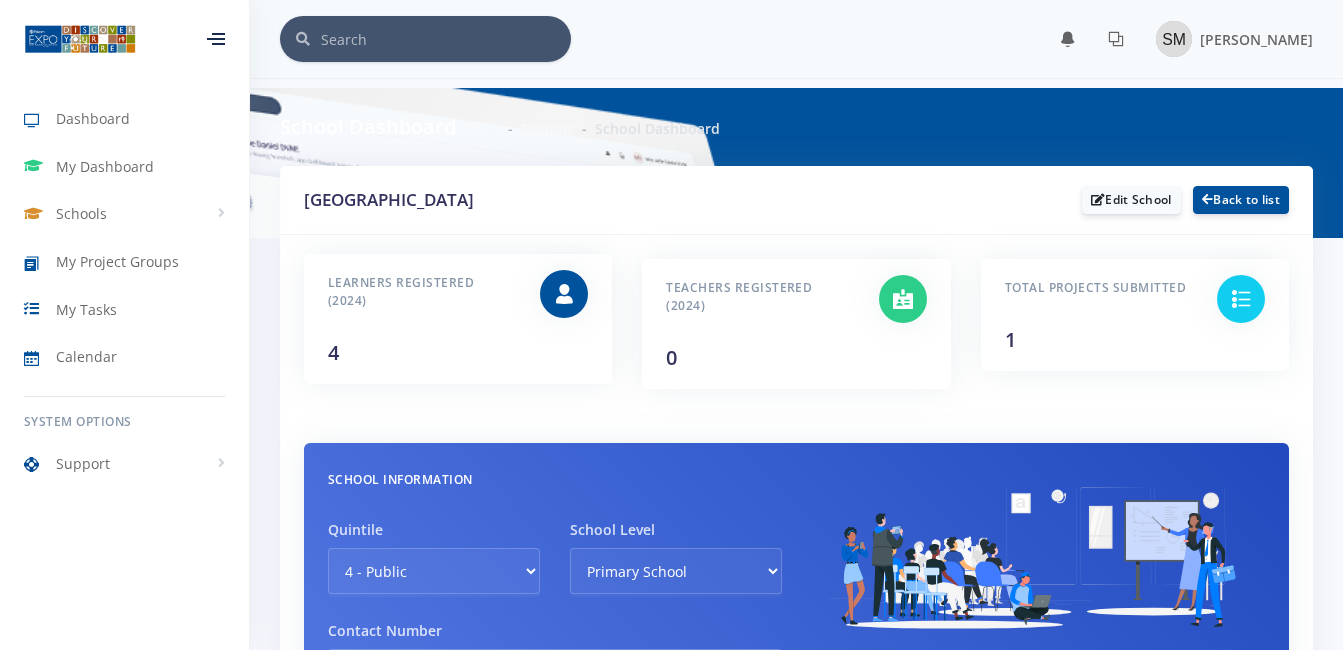 click at bounding box center [564, 294] 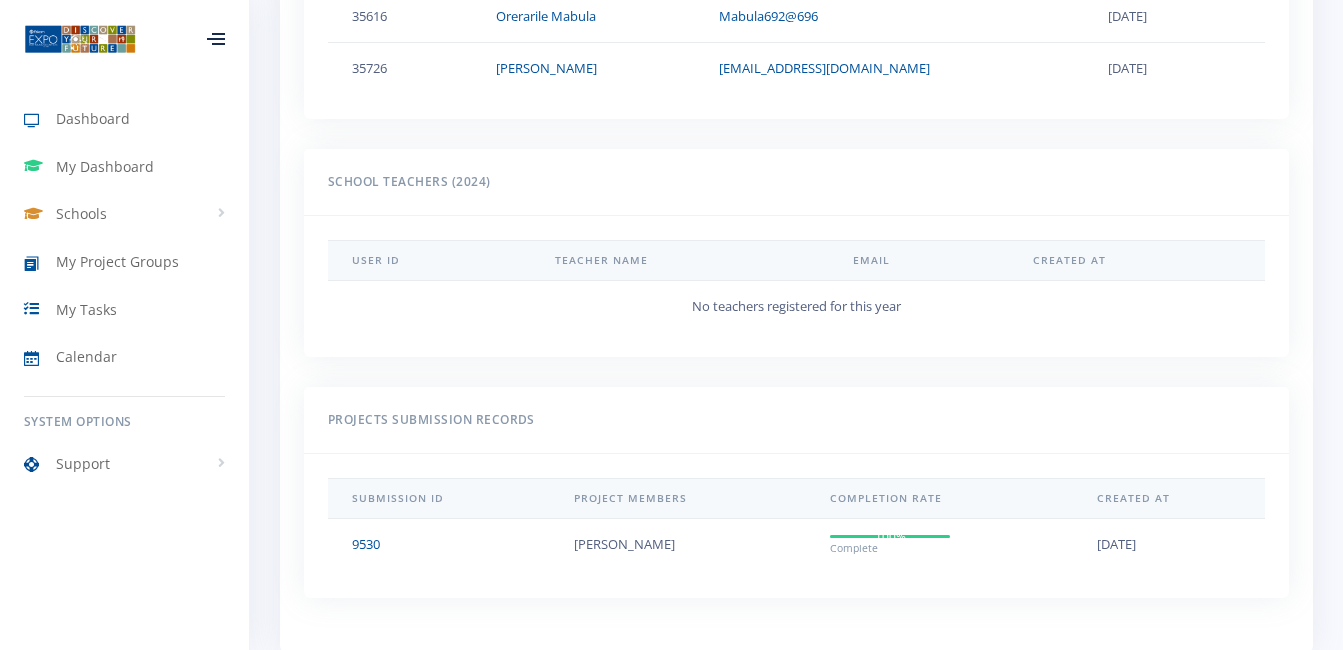 scroll, scrollTop: 1164, scrollLeft: 0, axis: vertical 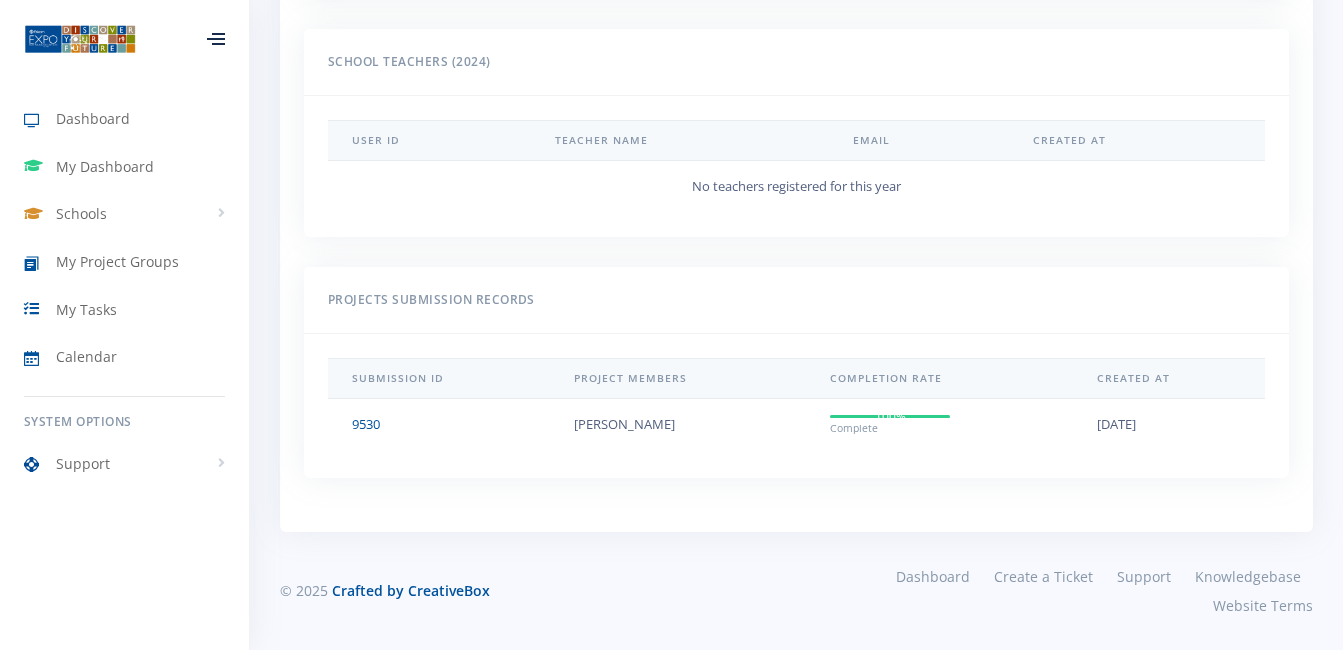 click on "[PERSON_NAME]" at bounding box center (583, -209) 